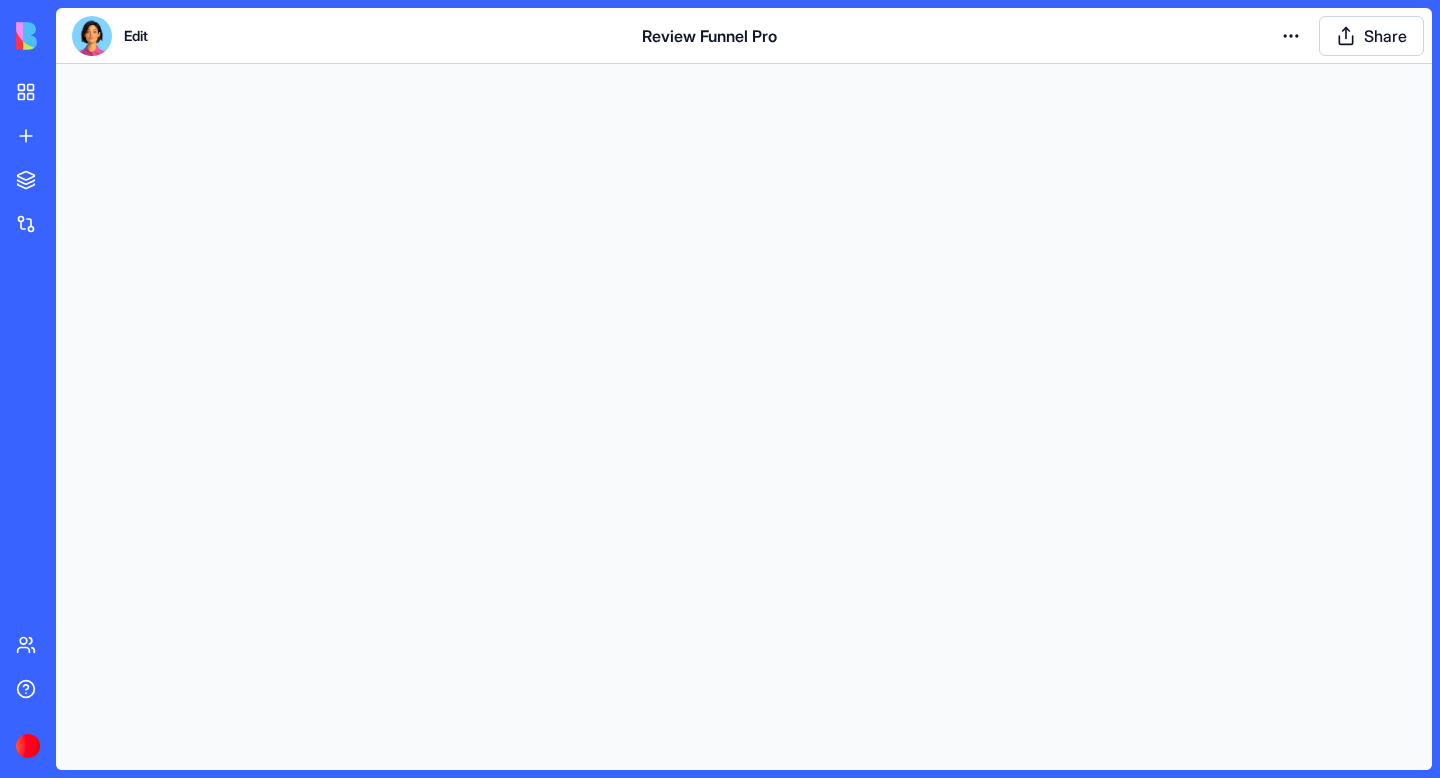 scroll, scrollTop: 0, scrollLeft: 0, axis: both 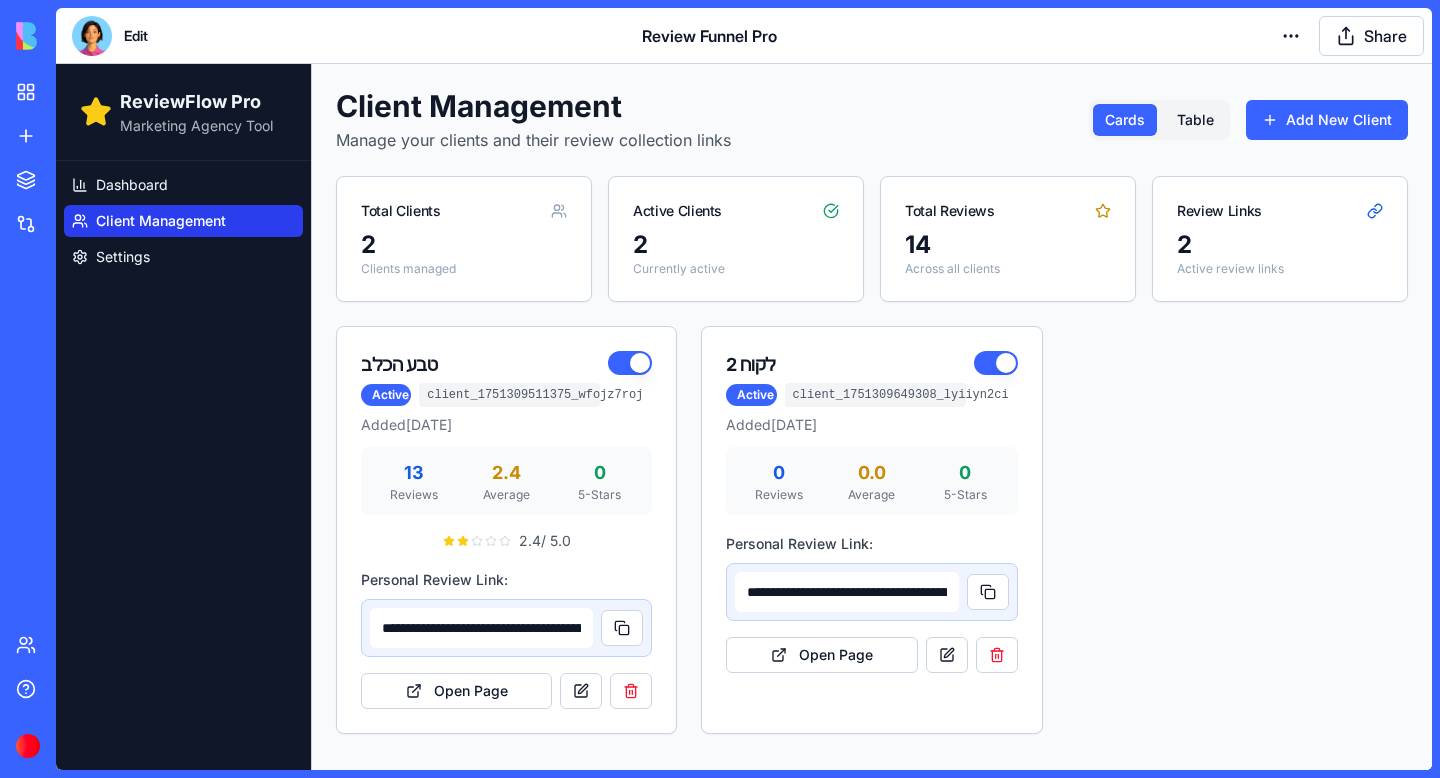 click at bounding box center (92, 36) 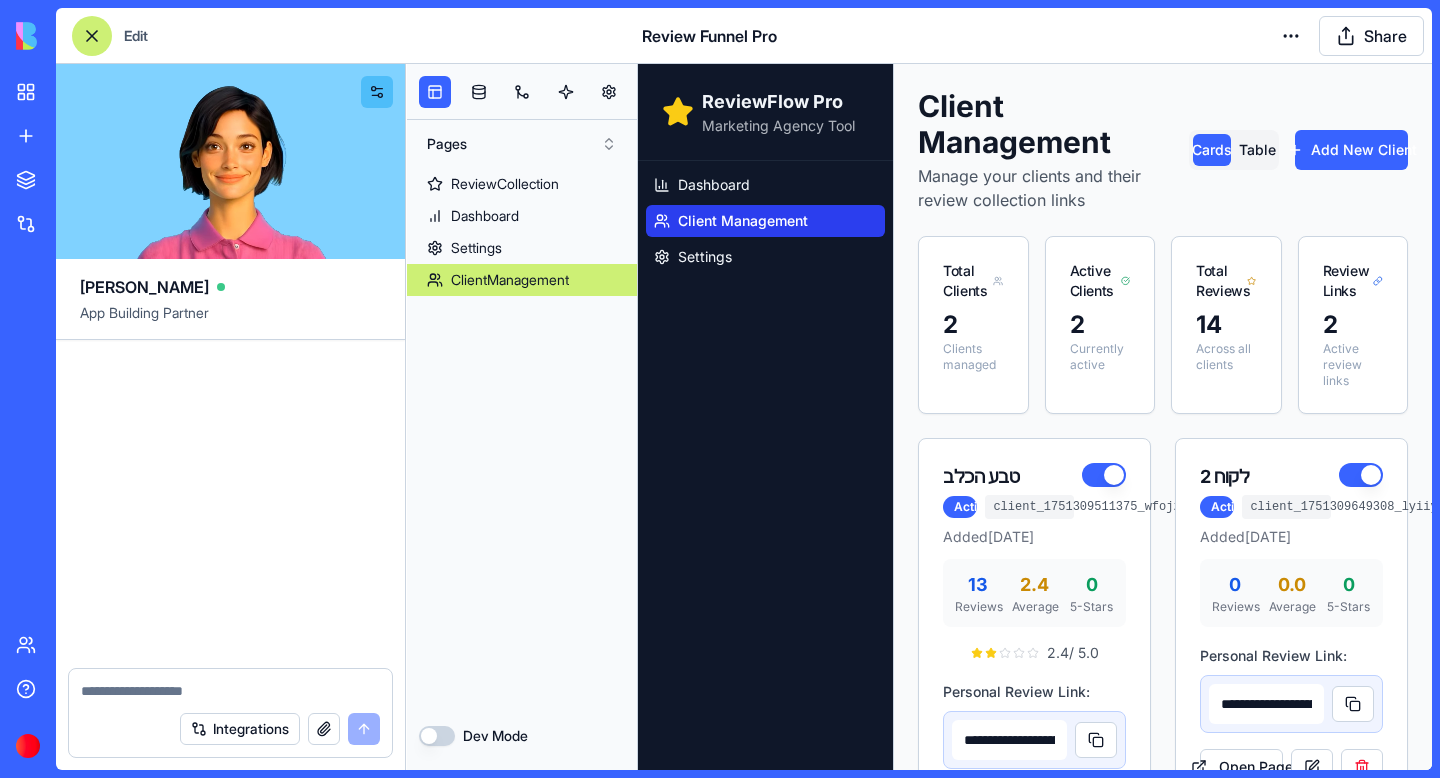 scroll, scrollTop: 27550, scrollLeft: 0, axis: vertical 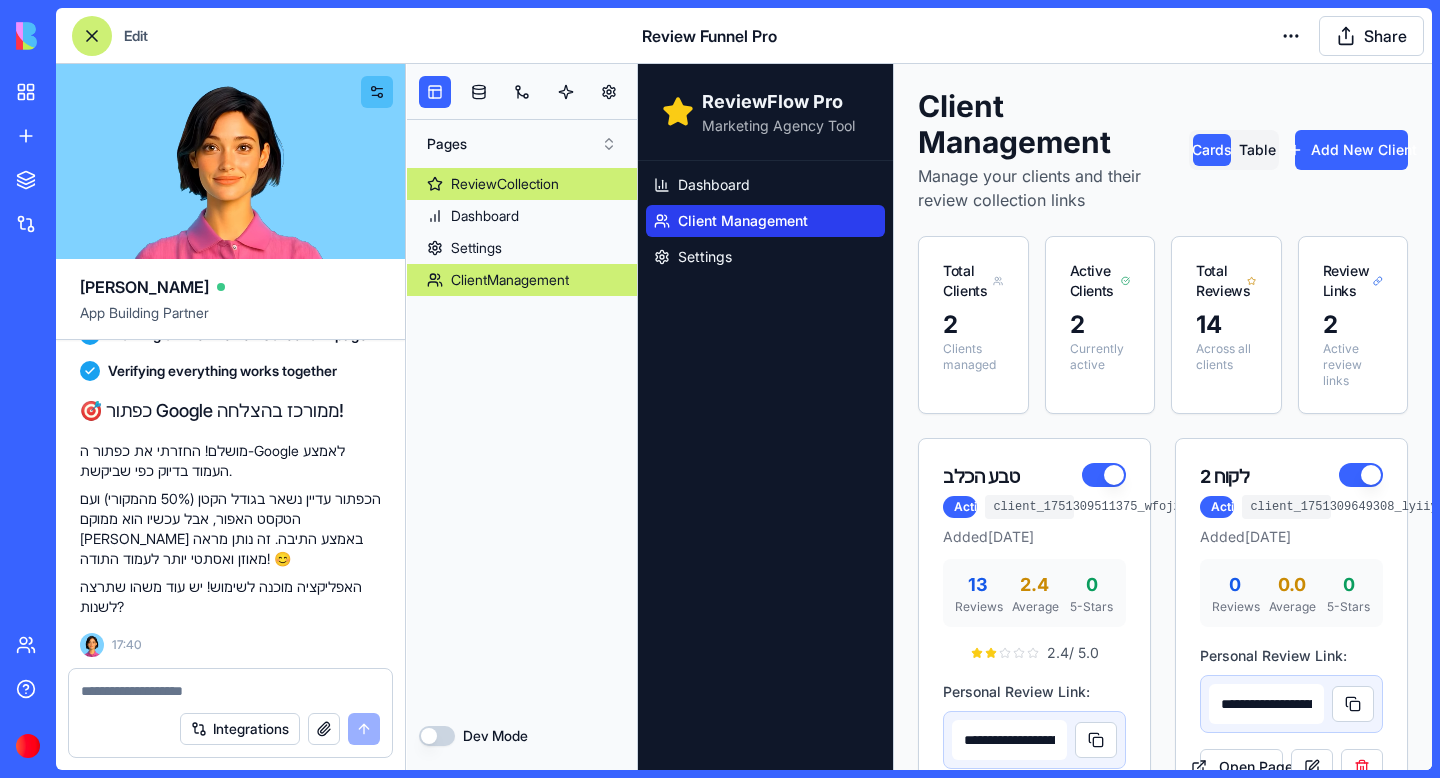 click on "ReviewCollection" at bounding box center [505, 184] 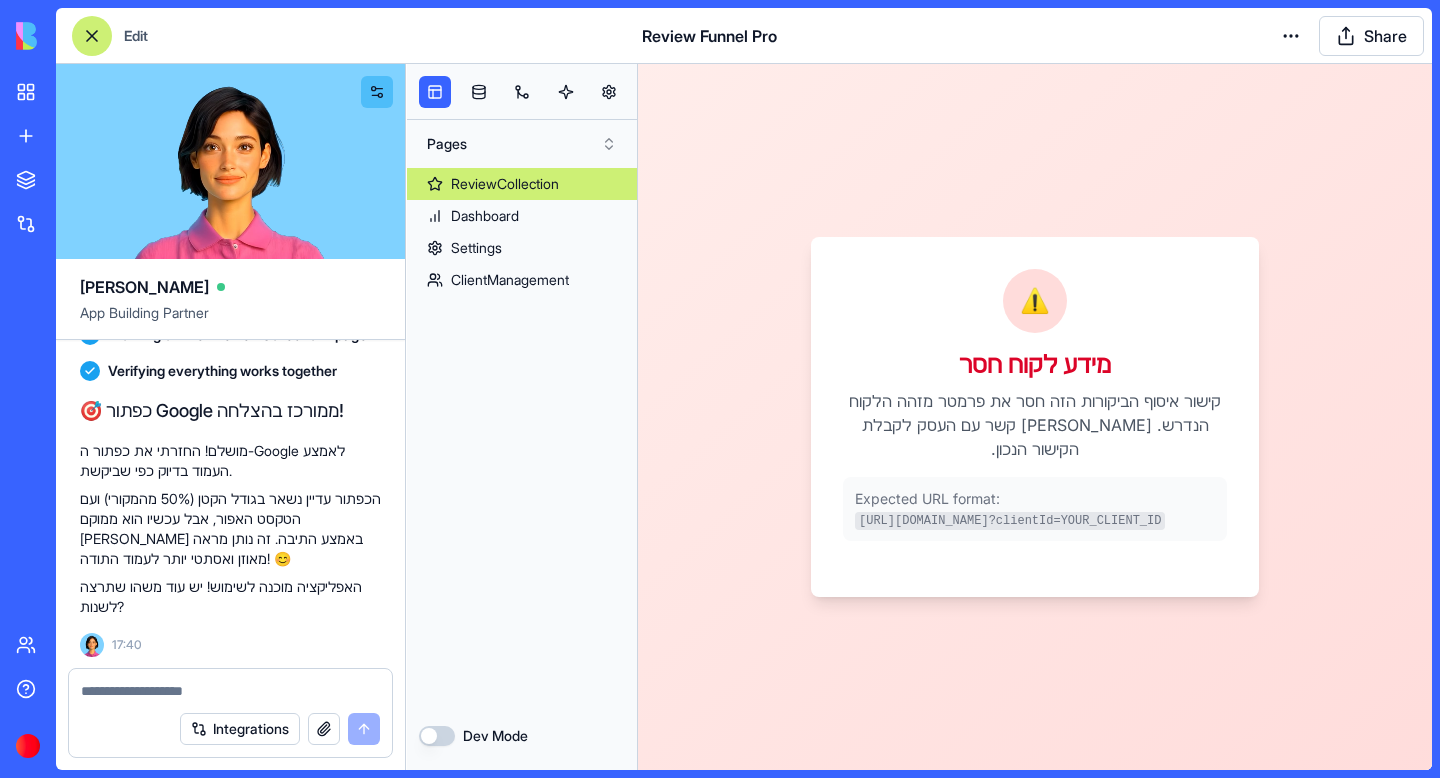 click on "Dev Mode" at bounding box center (437, 736) 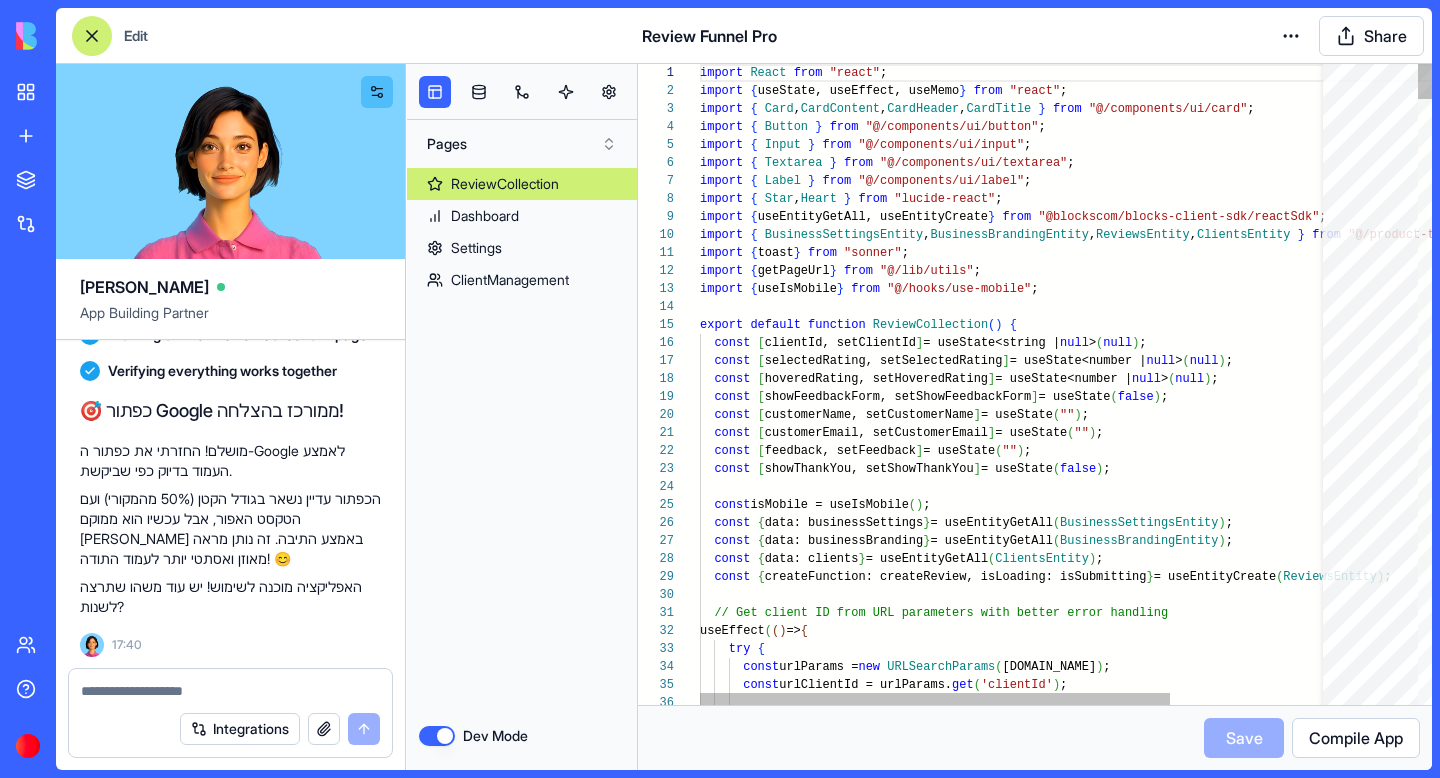 scroll, scrollTop: 162, scrollLeft: 0, axis: vertical 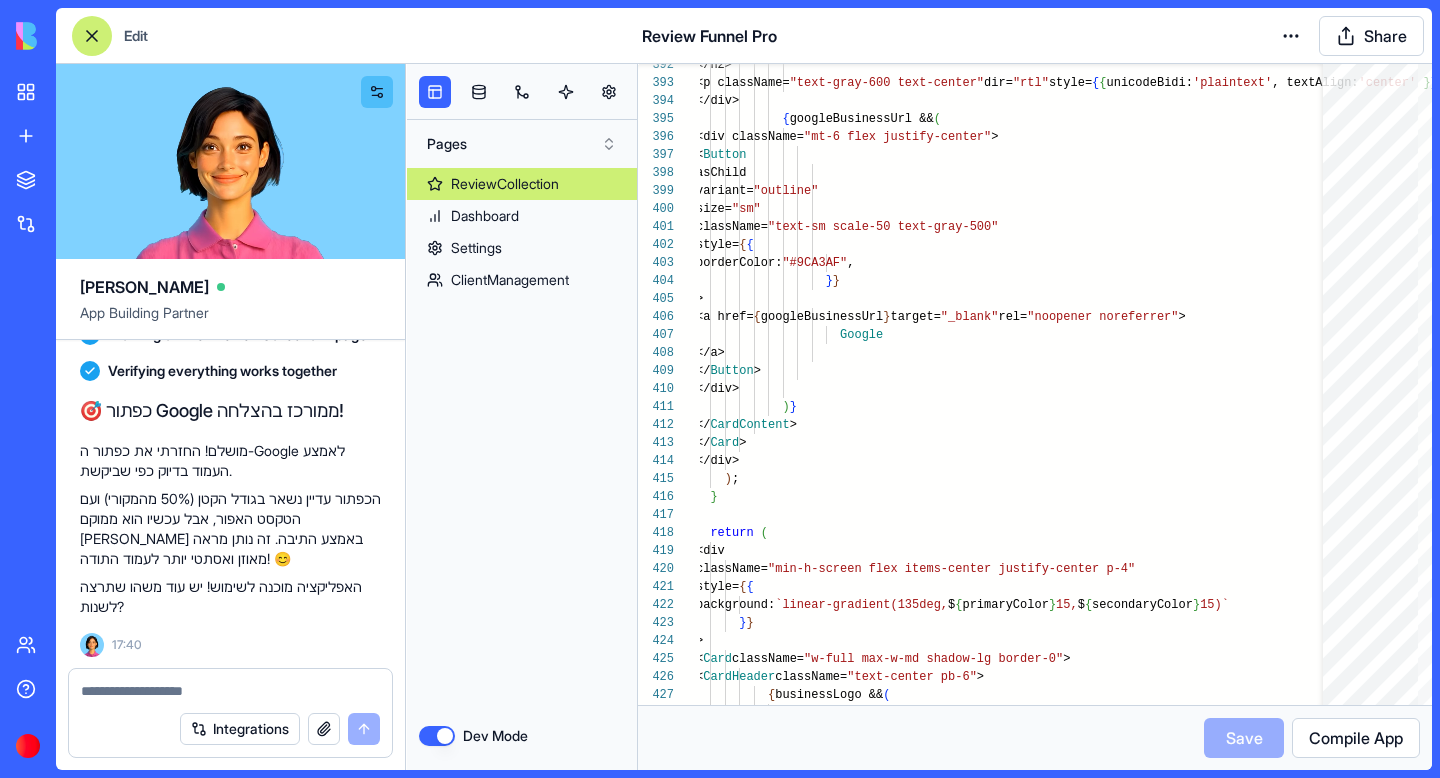 click on "Dev Mode" at bounding box center (437, 736) 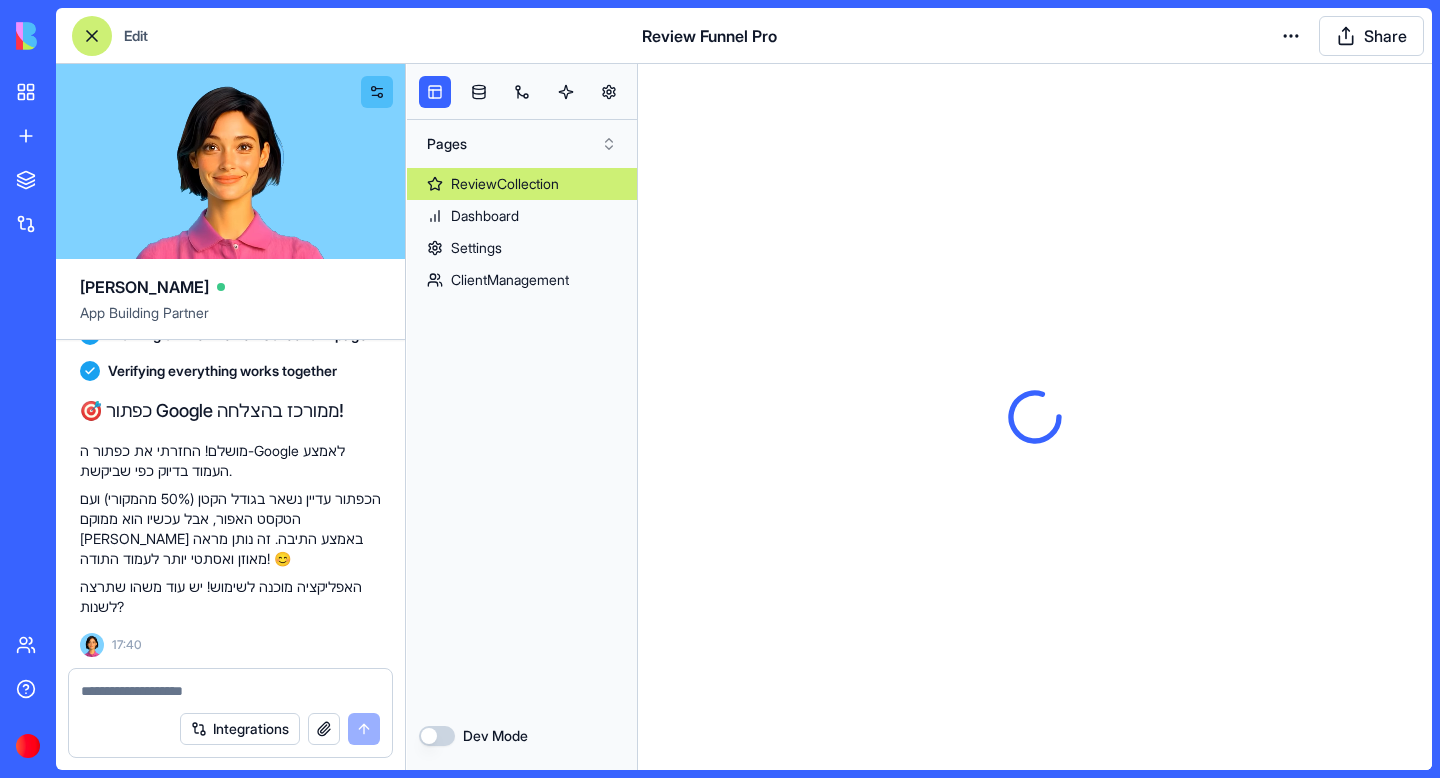 scroll, scrollTop: 0, scrollLeft: 0, axis: both 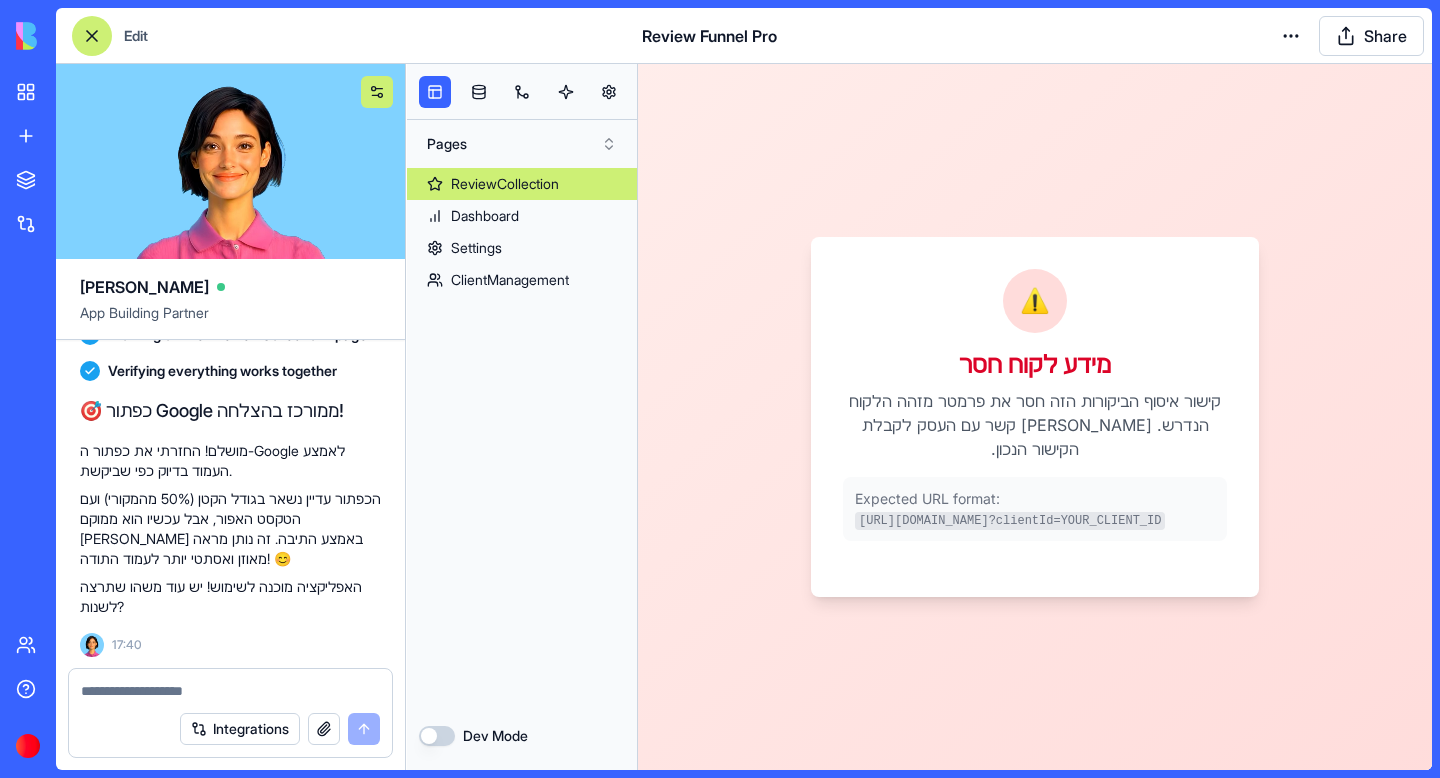 click at bounding box center (377, 92) 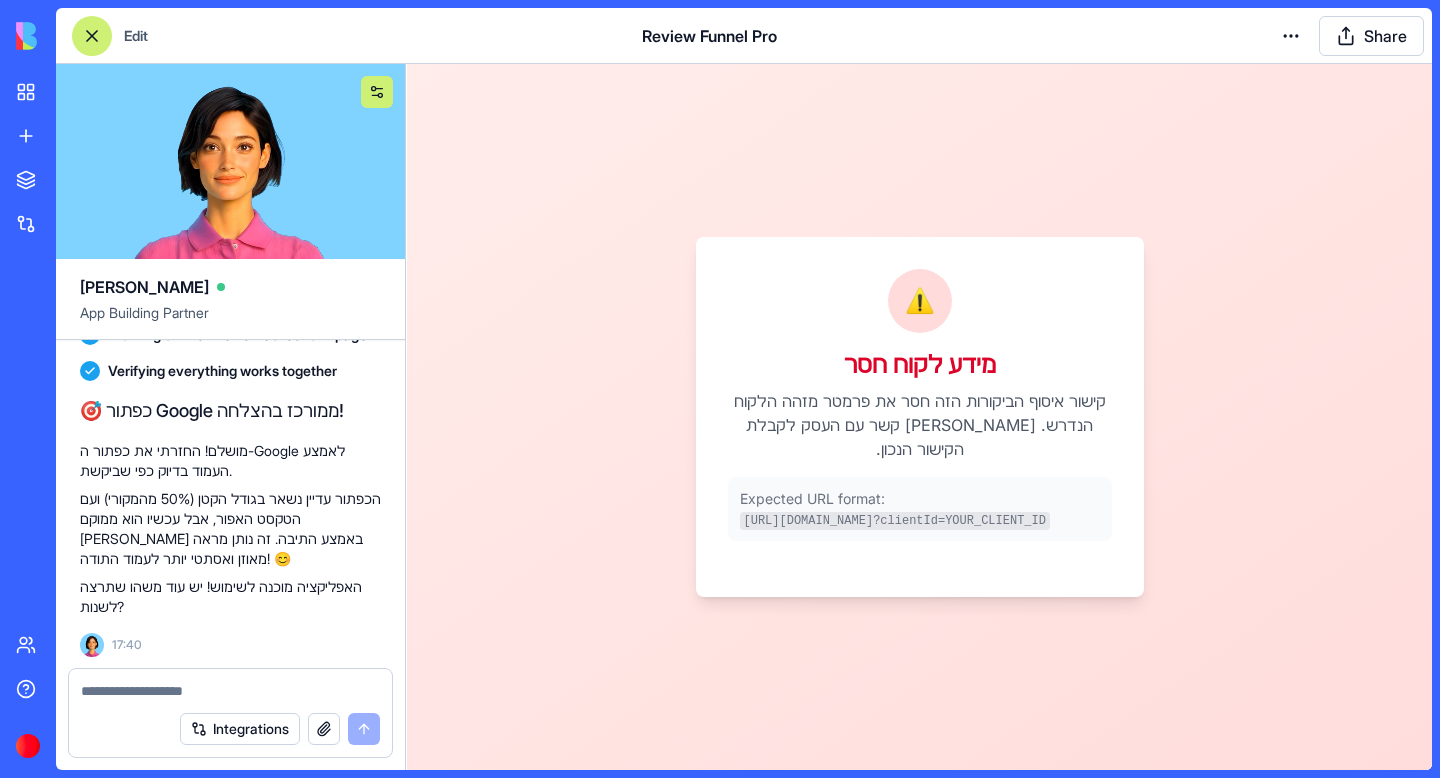 click at bounding box center [377, 92] 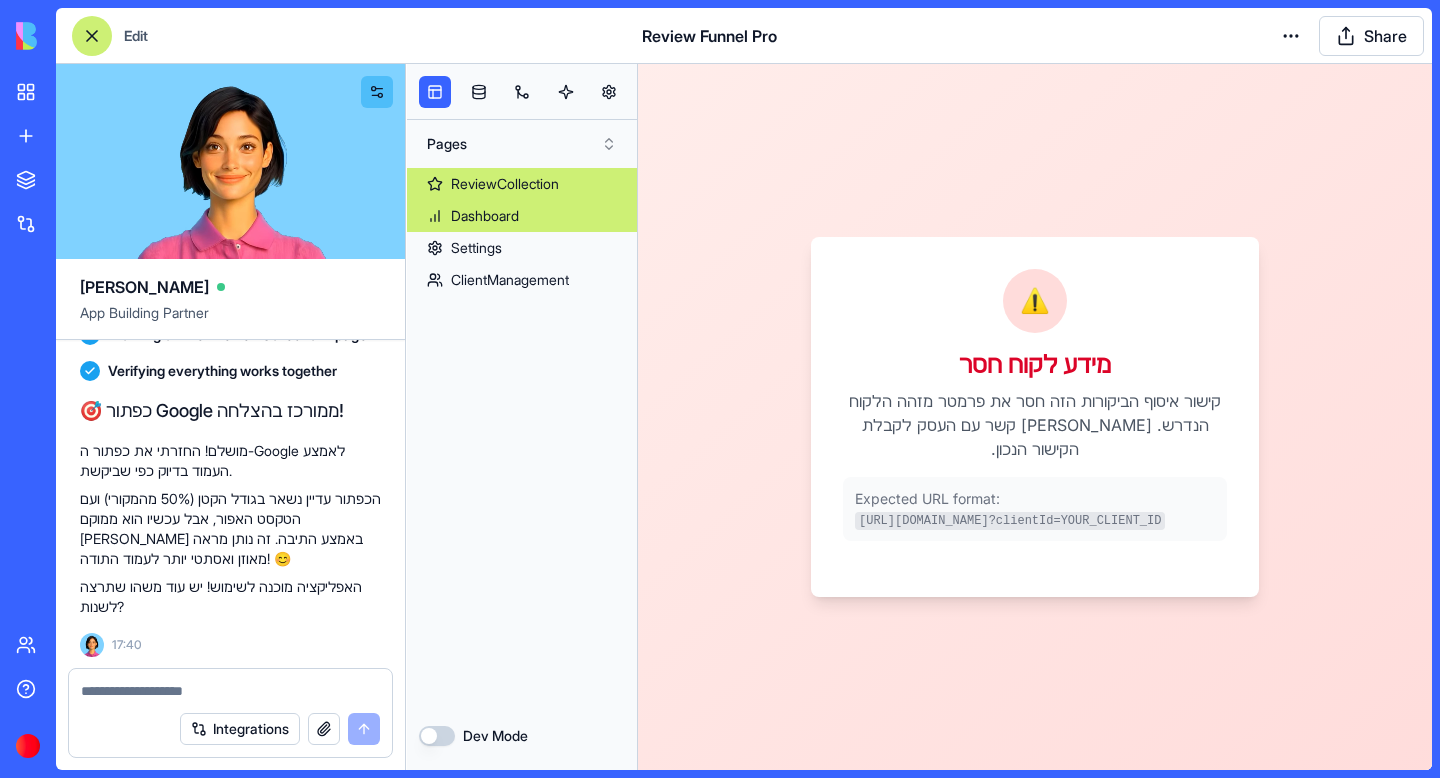 click on "Dashboard" at bounding box center [485, 216] 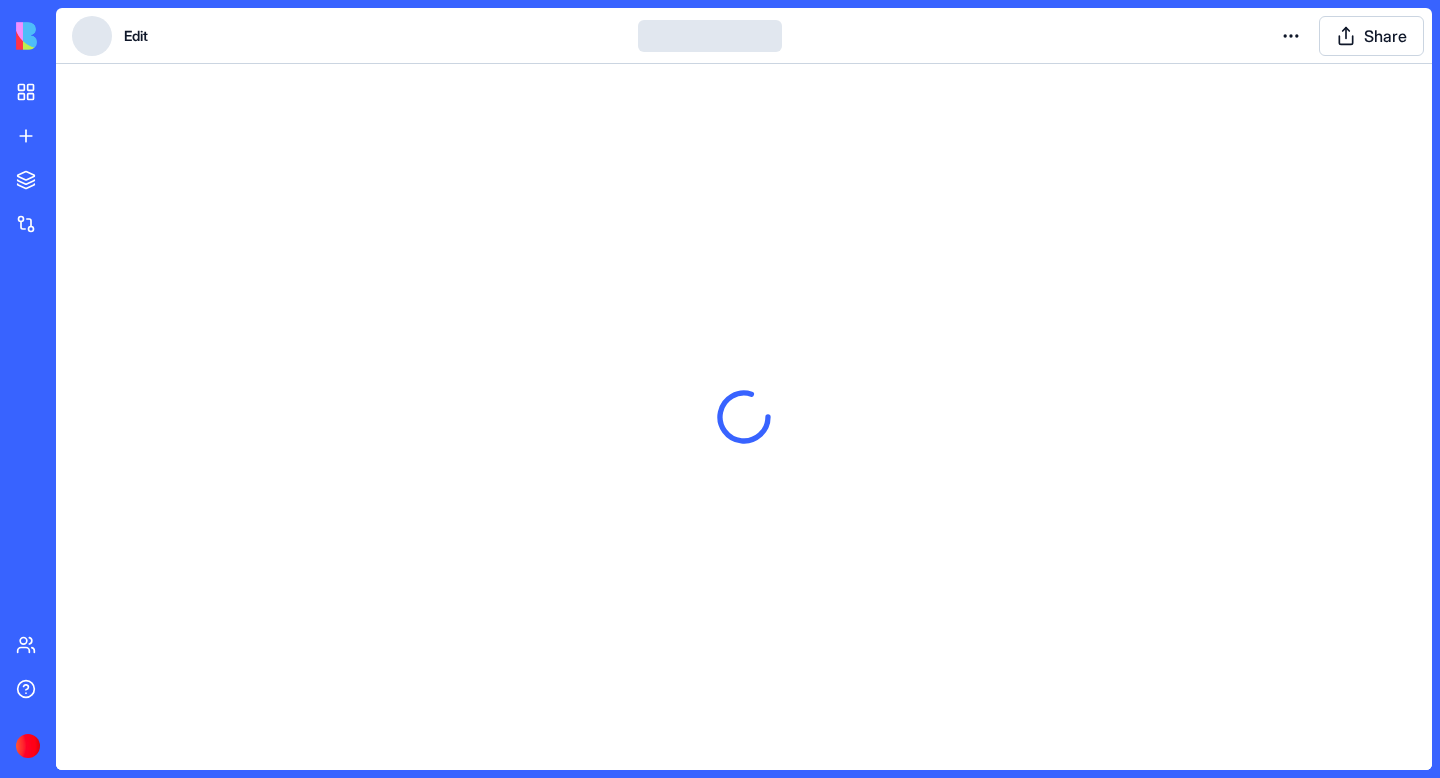 scroll, scrollTop: 0, scrollLeft: 0, axis: both 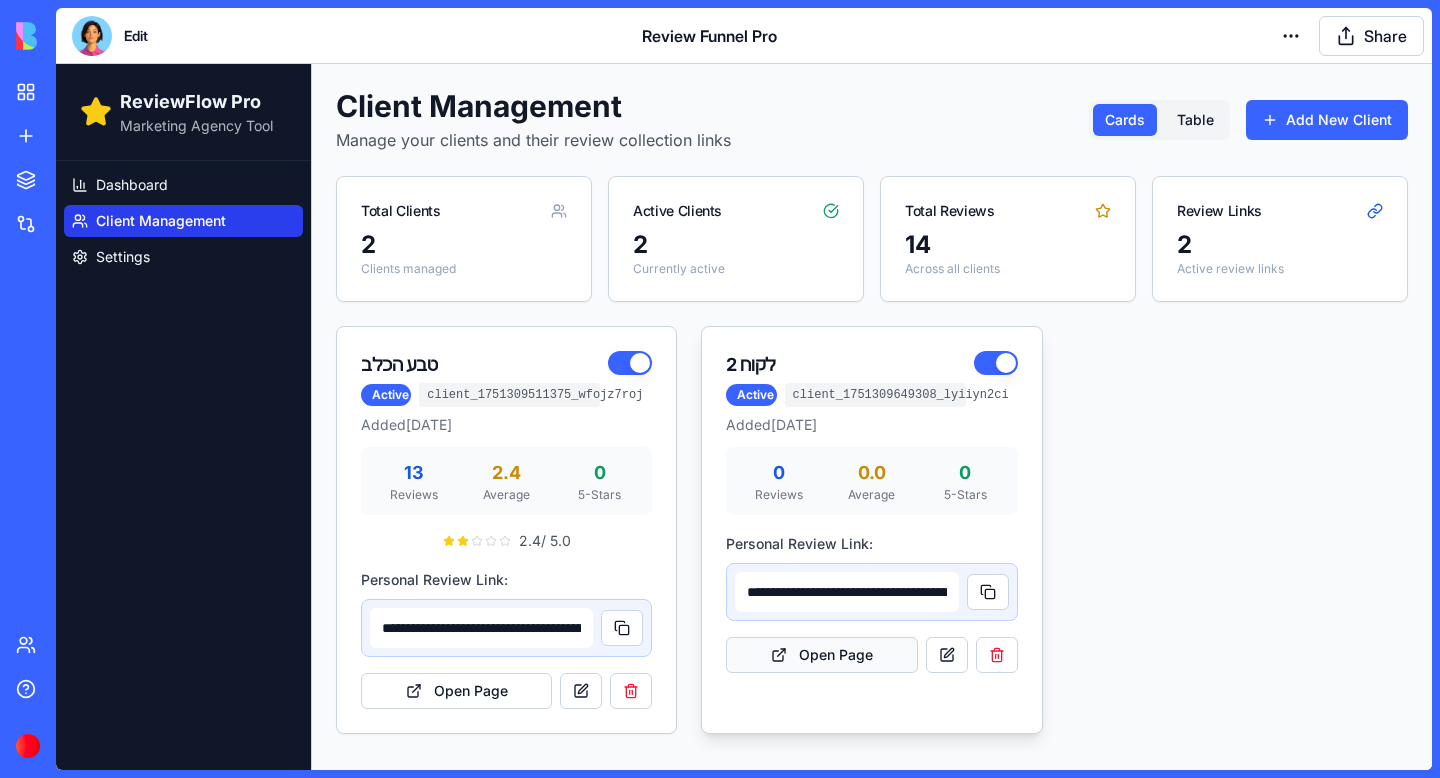 click on "Open Page" at bounding box center [821, 655] 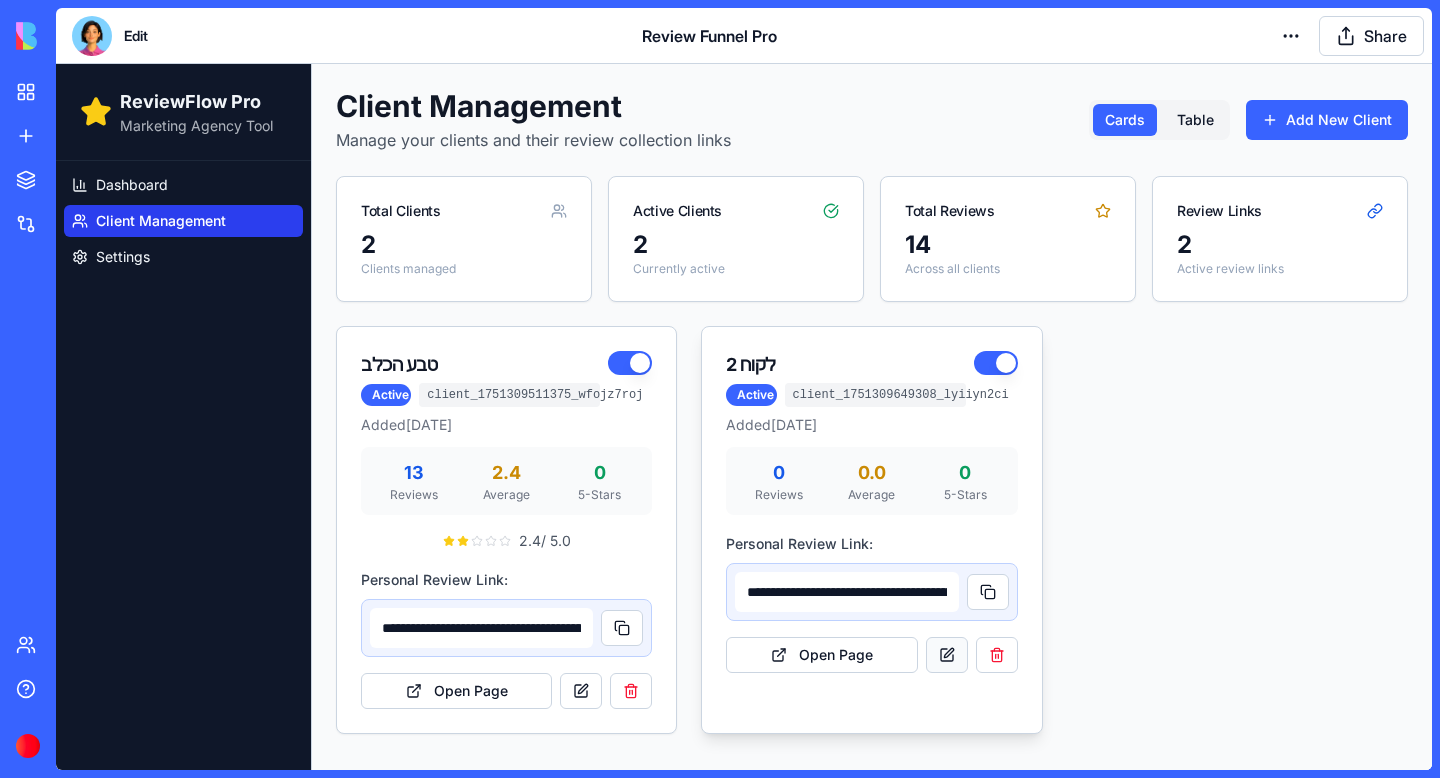 click at bounding box center (947, 655) 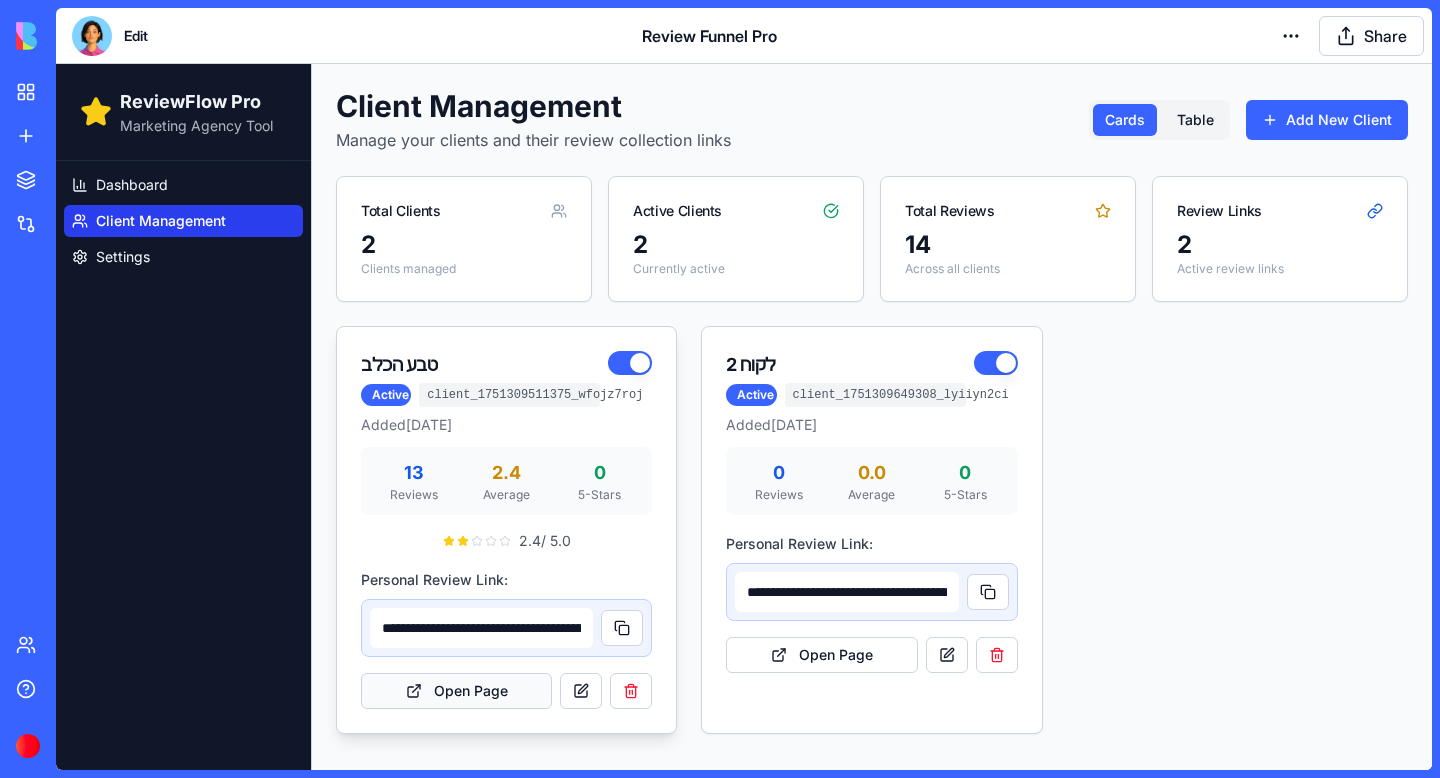 click on "Open Page" at bounding box center [456, 691] 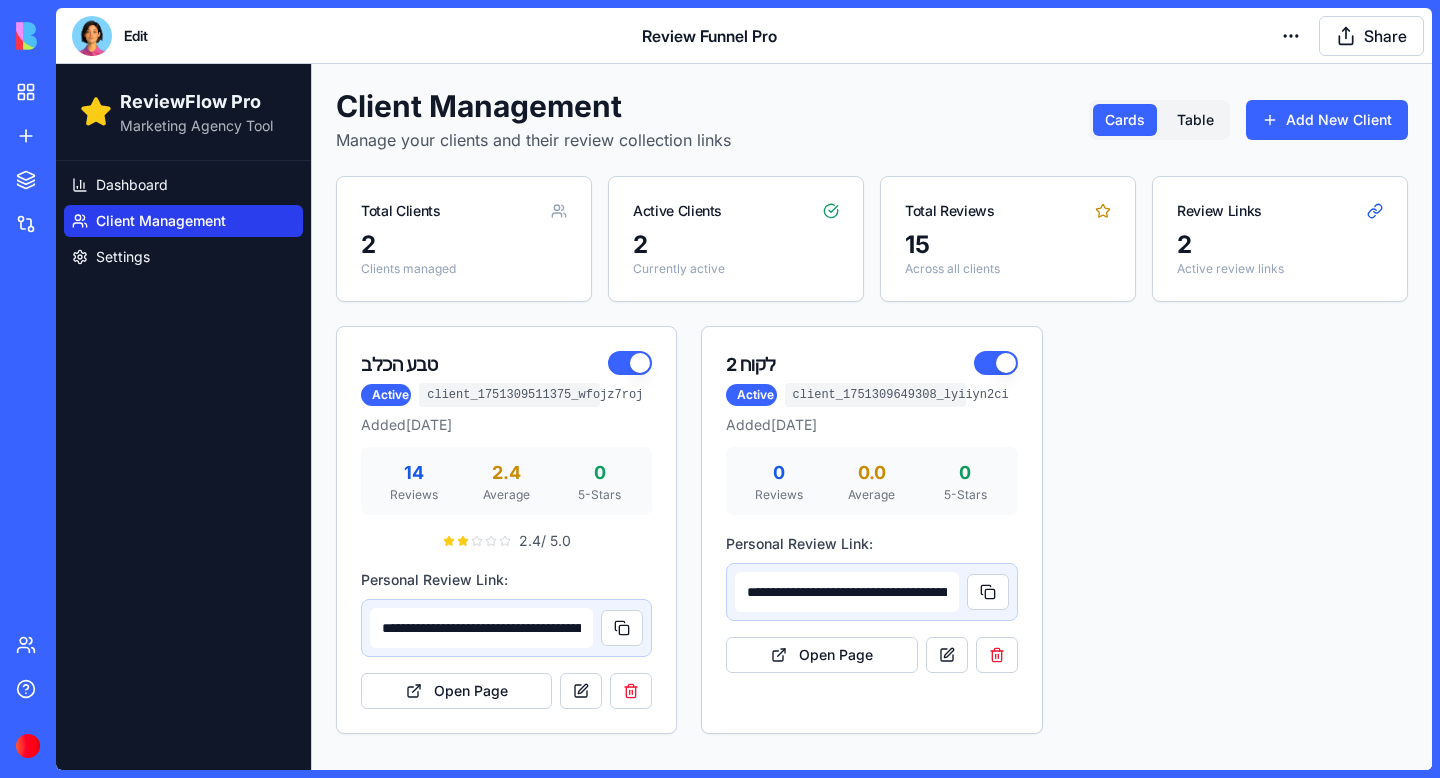 click on "**********" at bounding box center [872, 530] 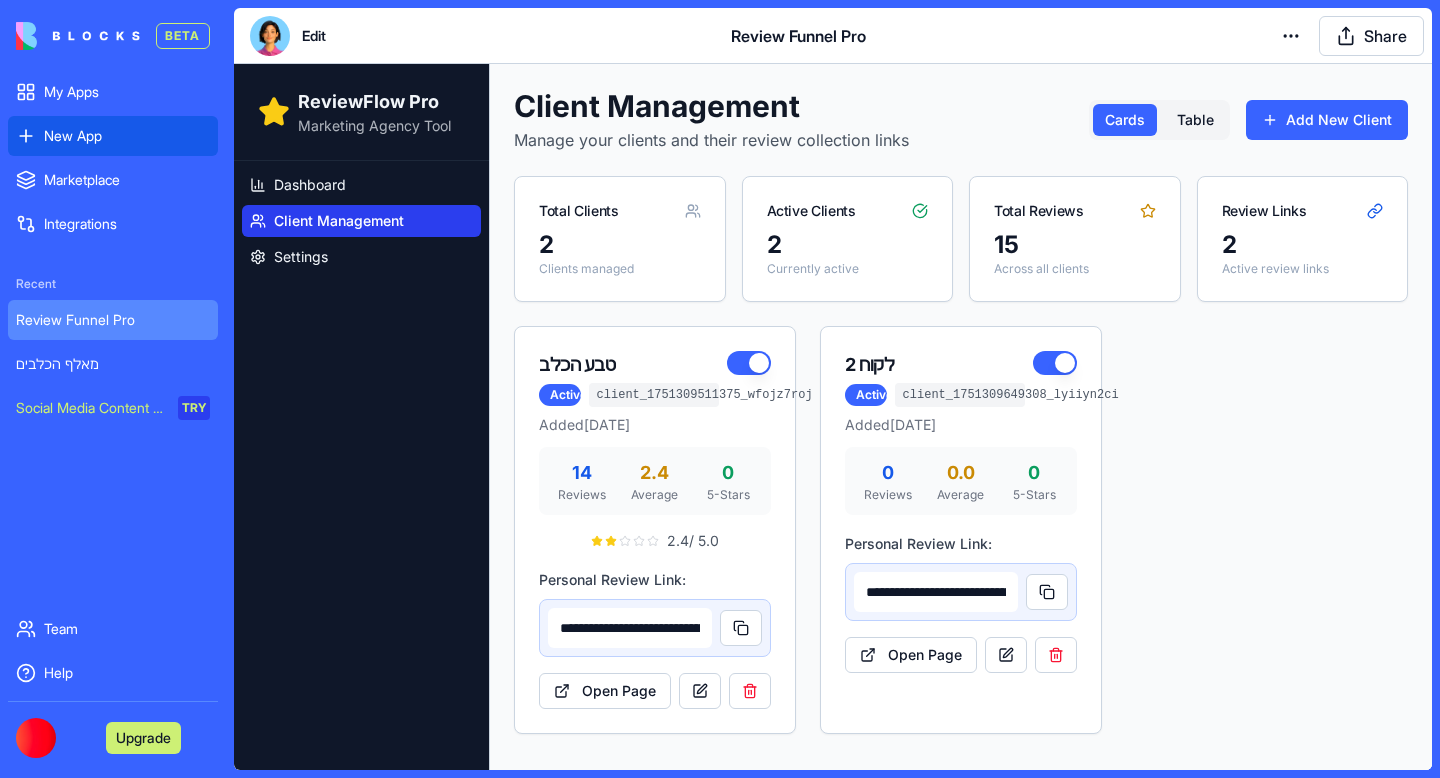 click on "New App" at bounding box center (127, 136) 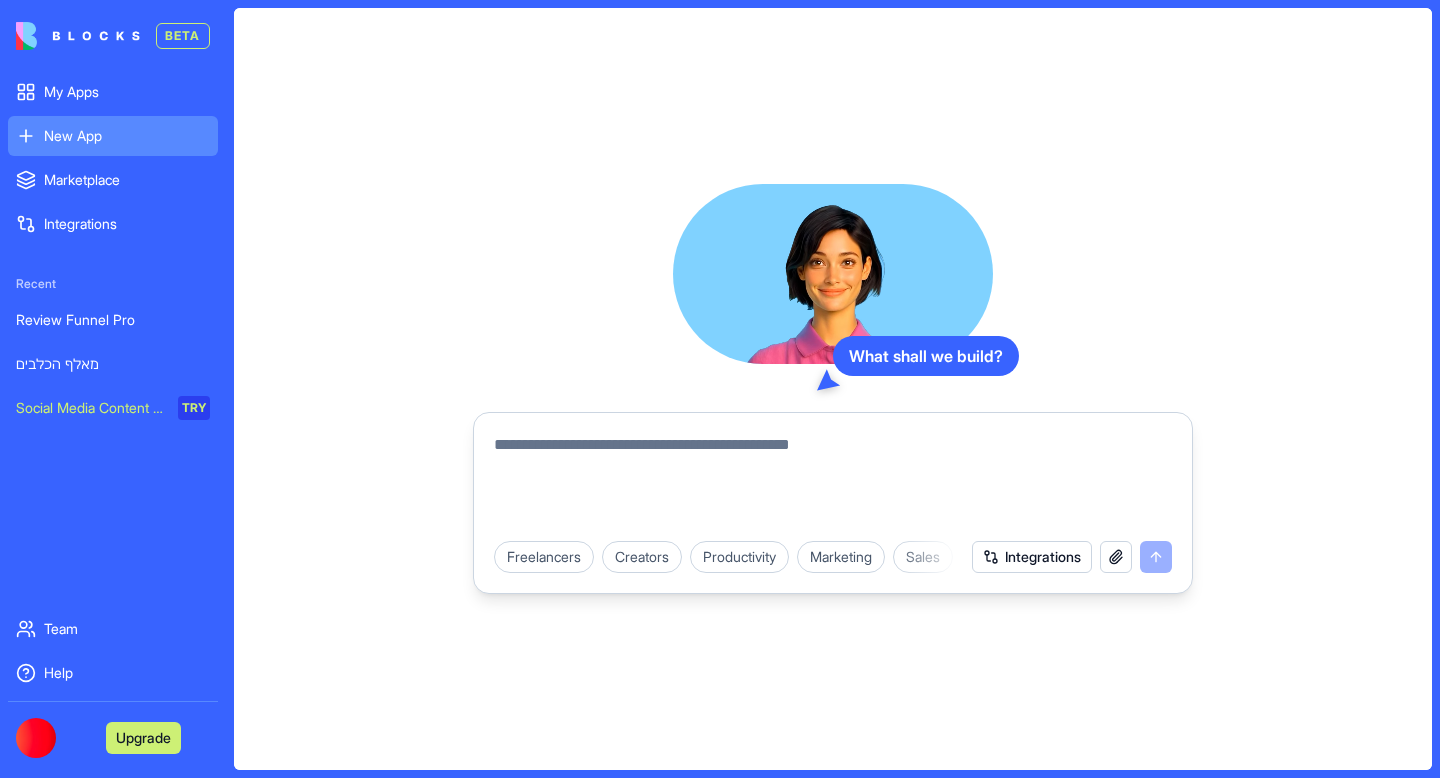 click at bounding box center [833, 481] 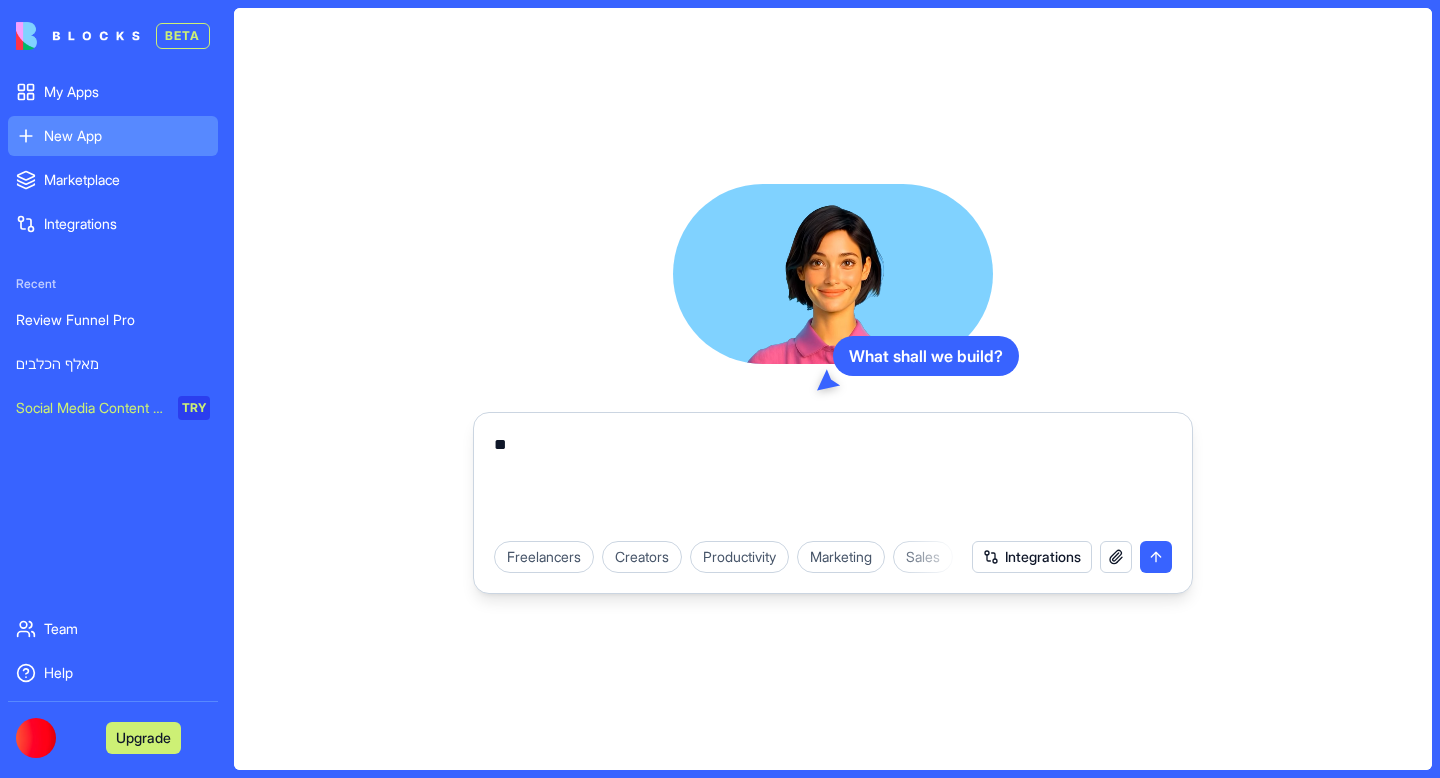 type on "*" 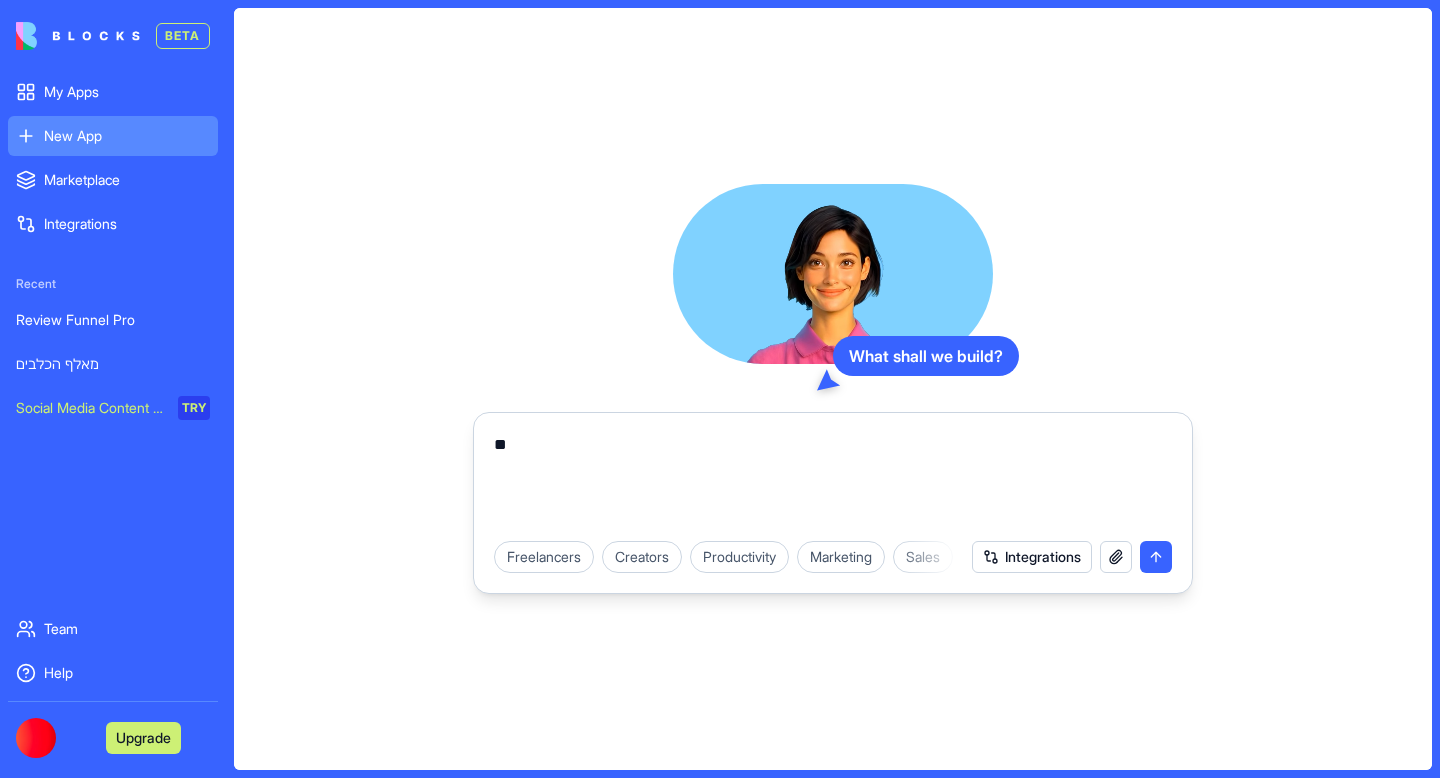 type on "*" 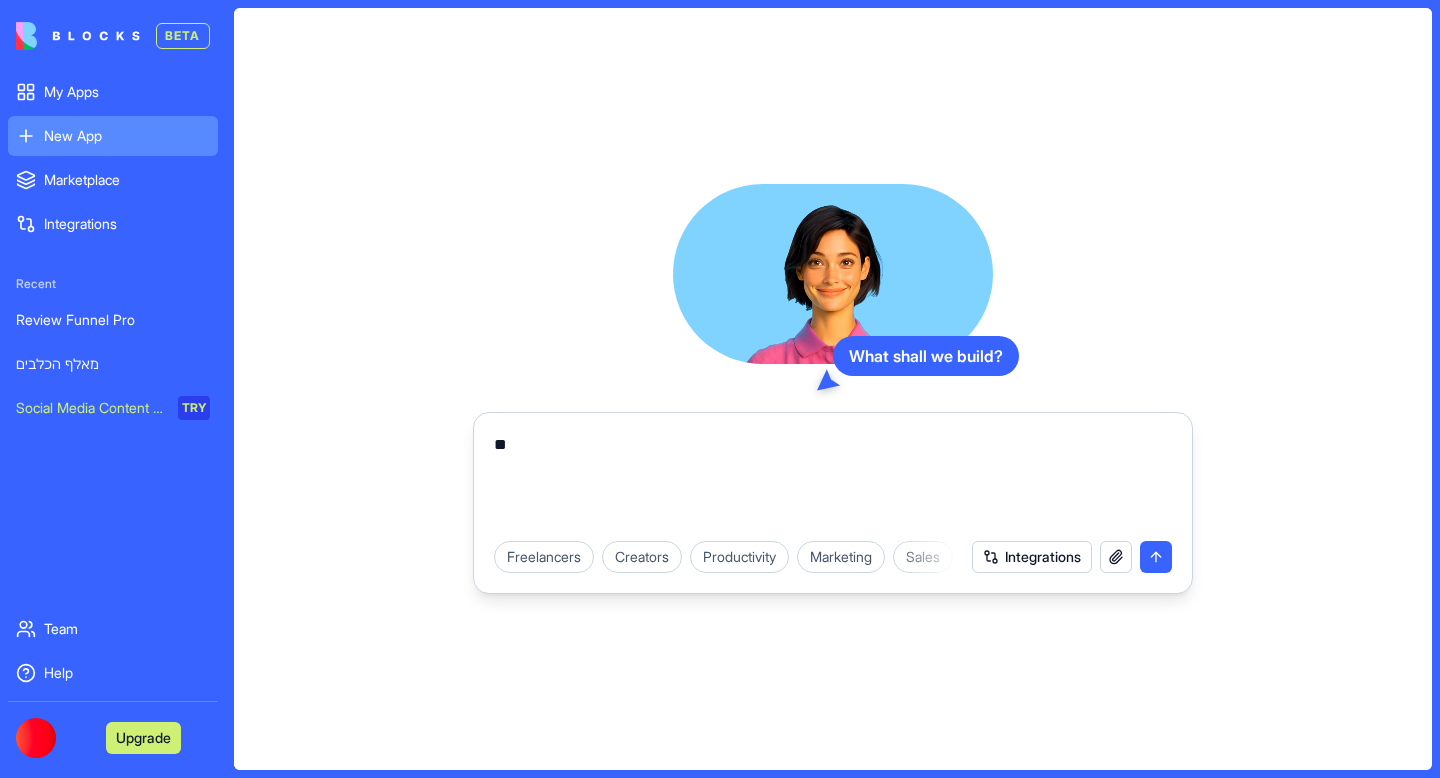 type on "*" 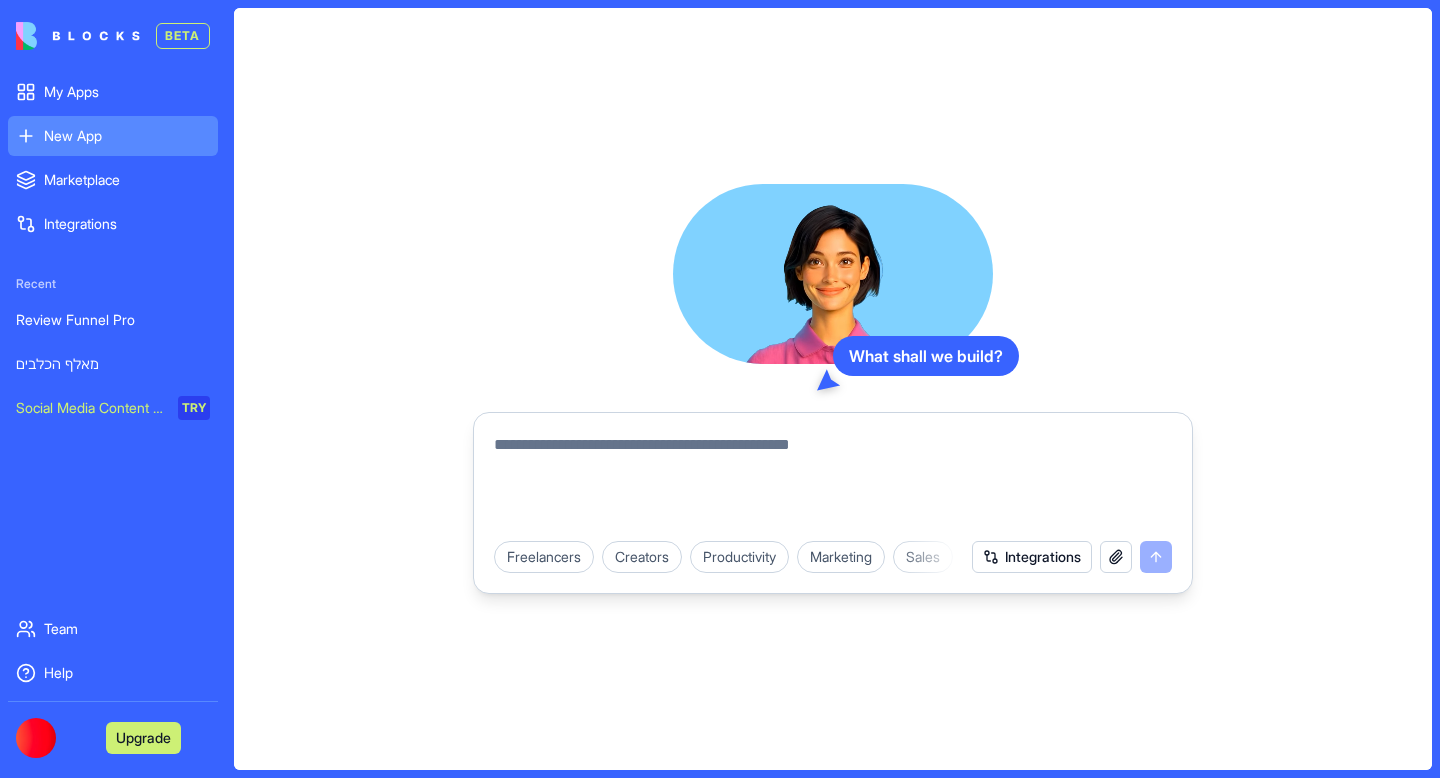 type on "*" 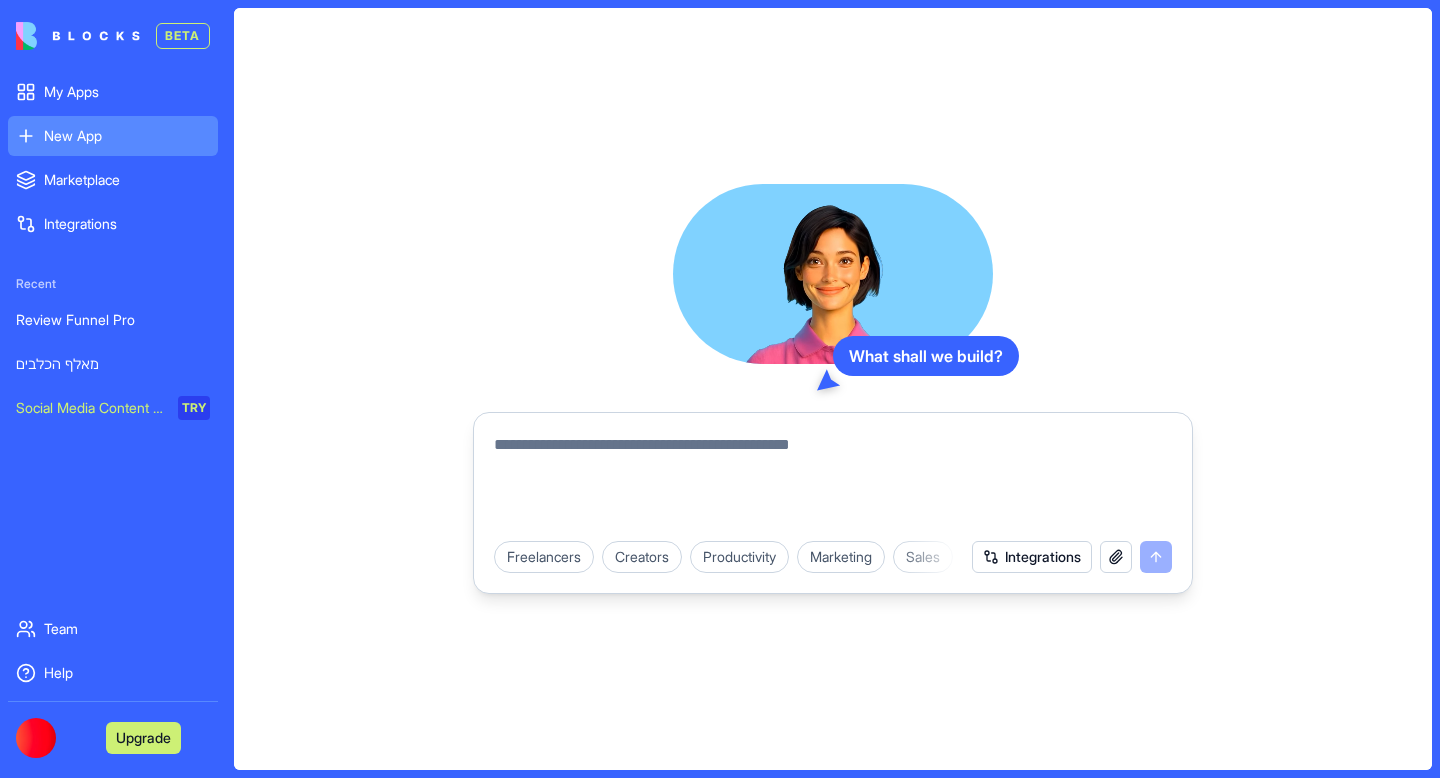 type on "*" 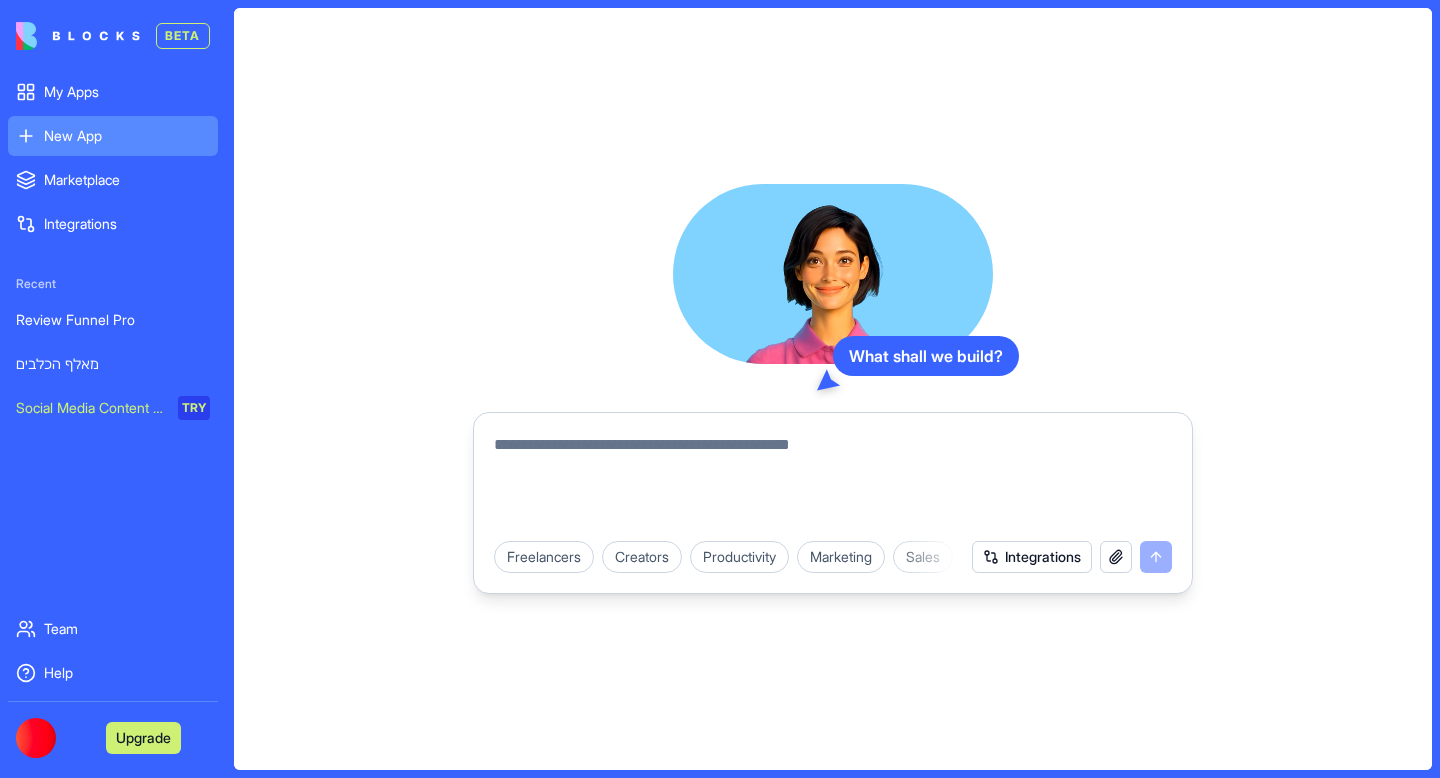 type on "*" 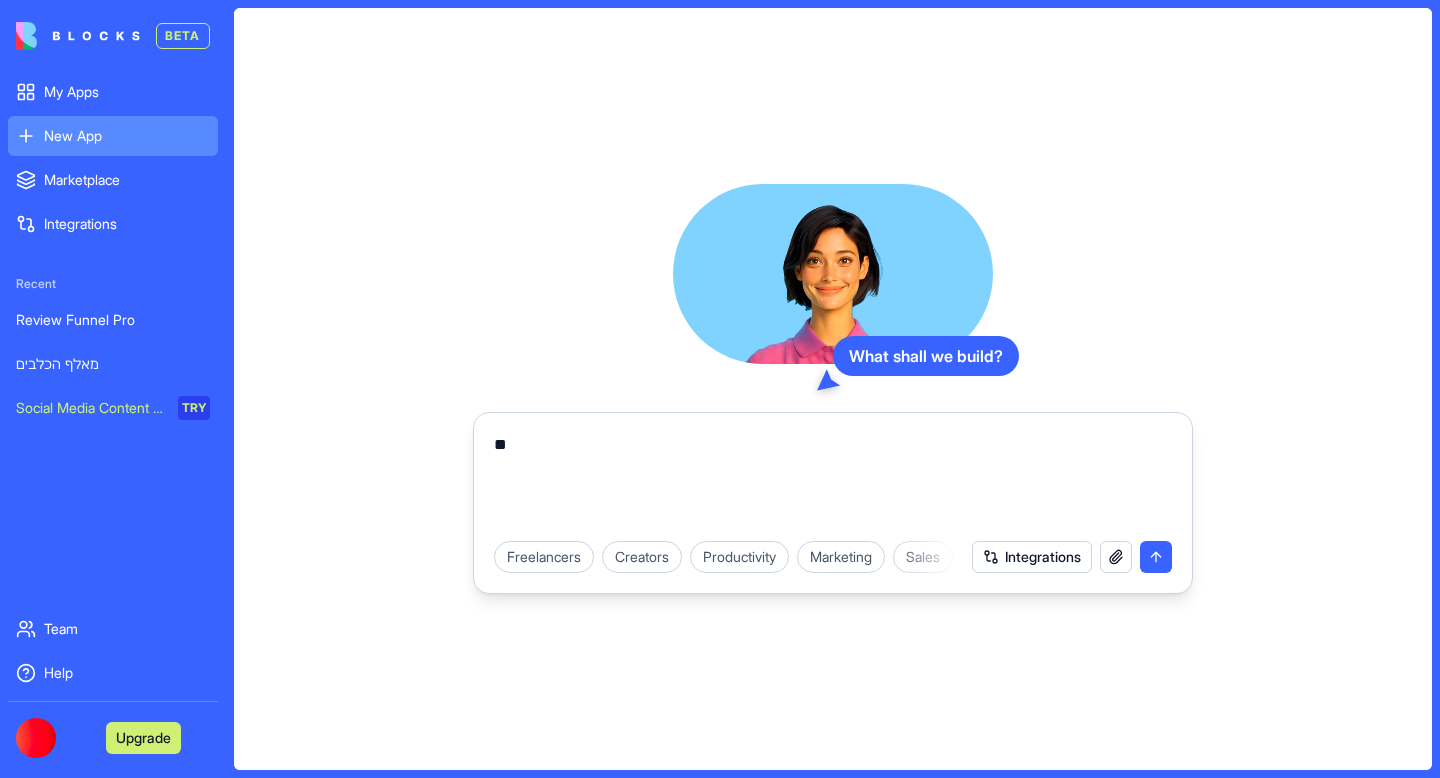 type on "*" 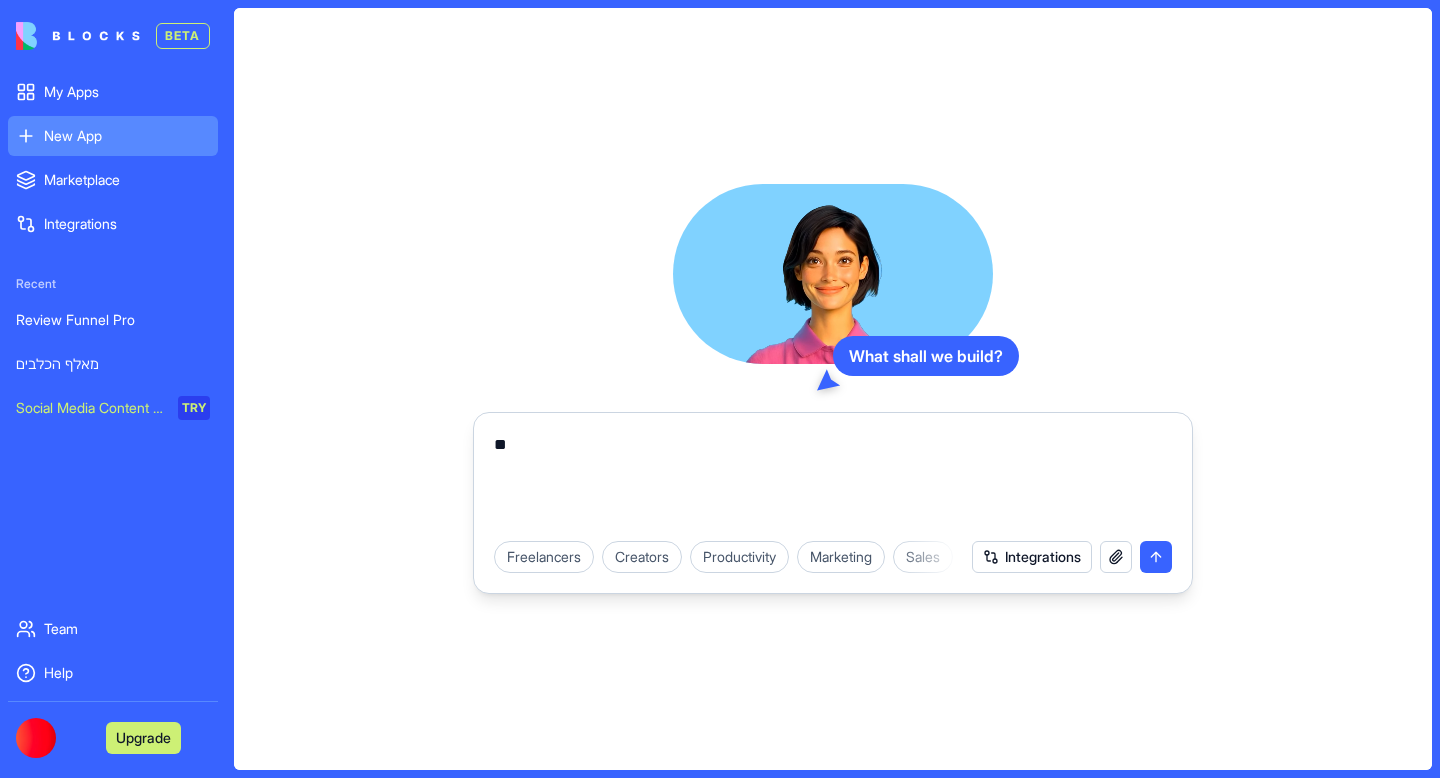 type on "*" 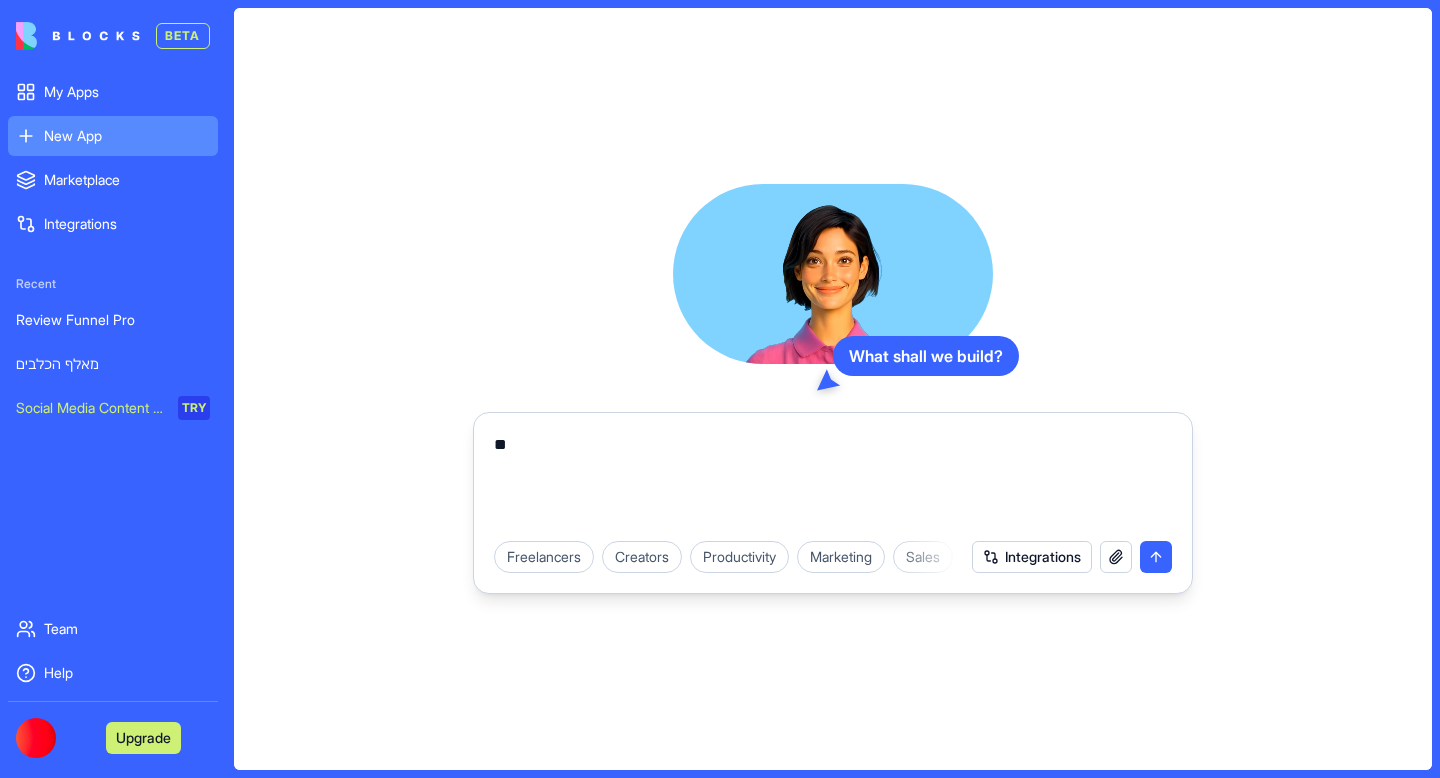 type on "*" 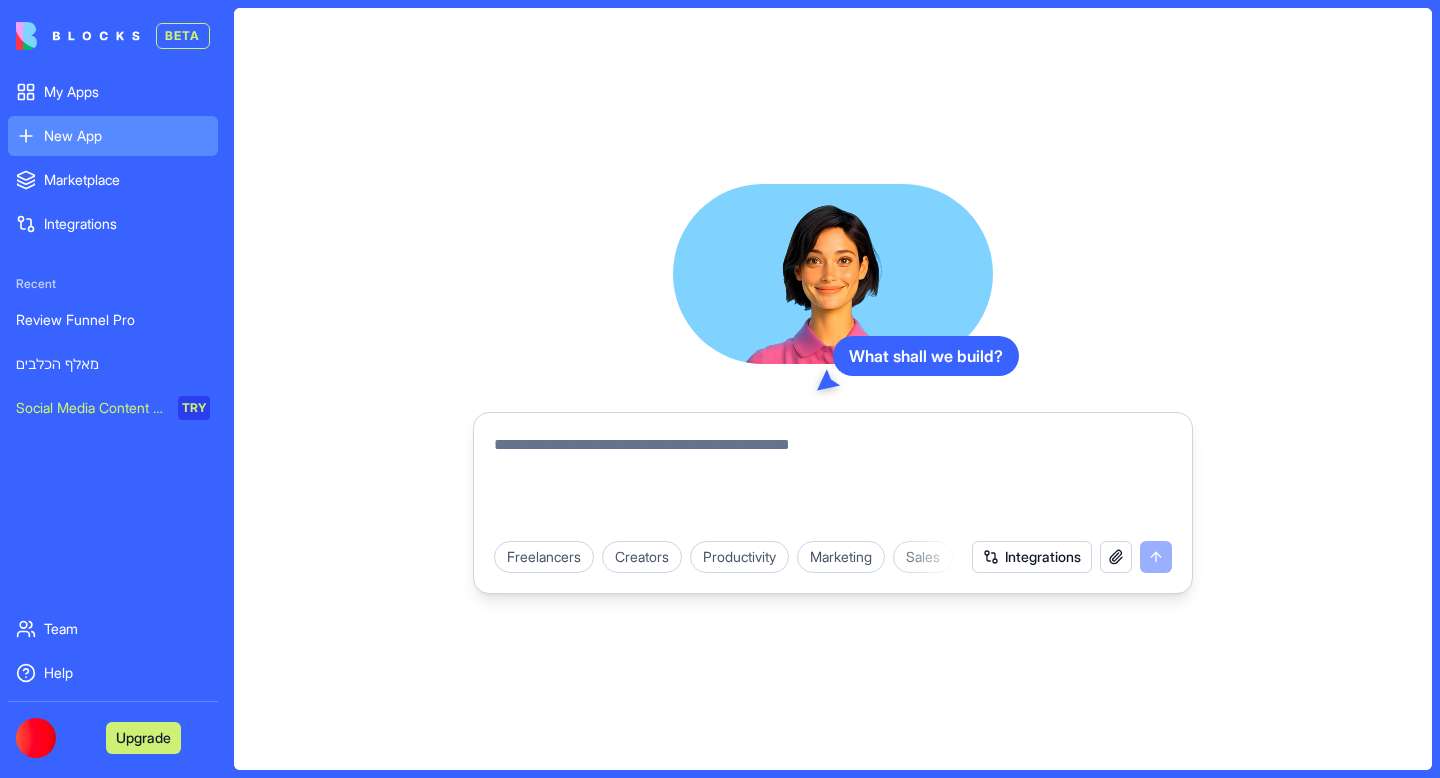 type on "*" 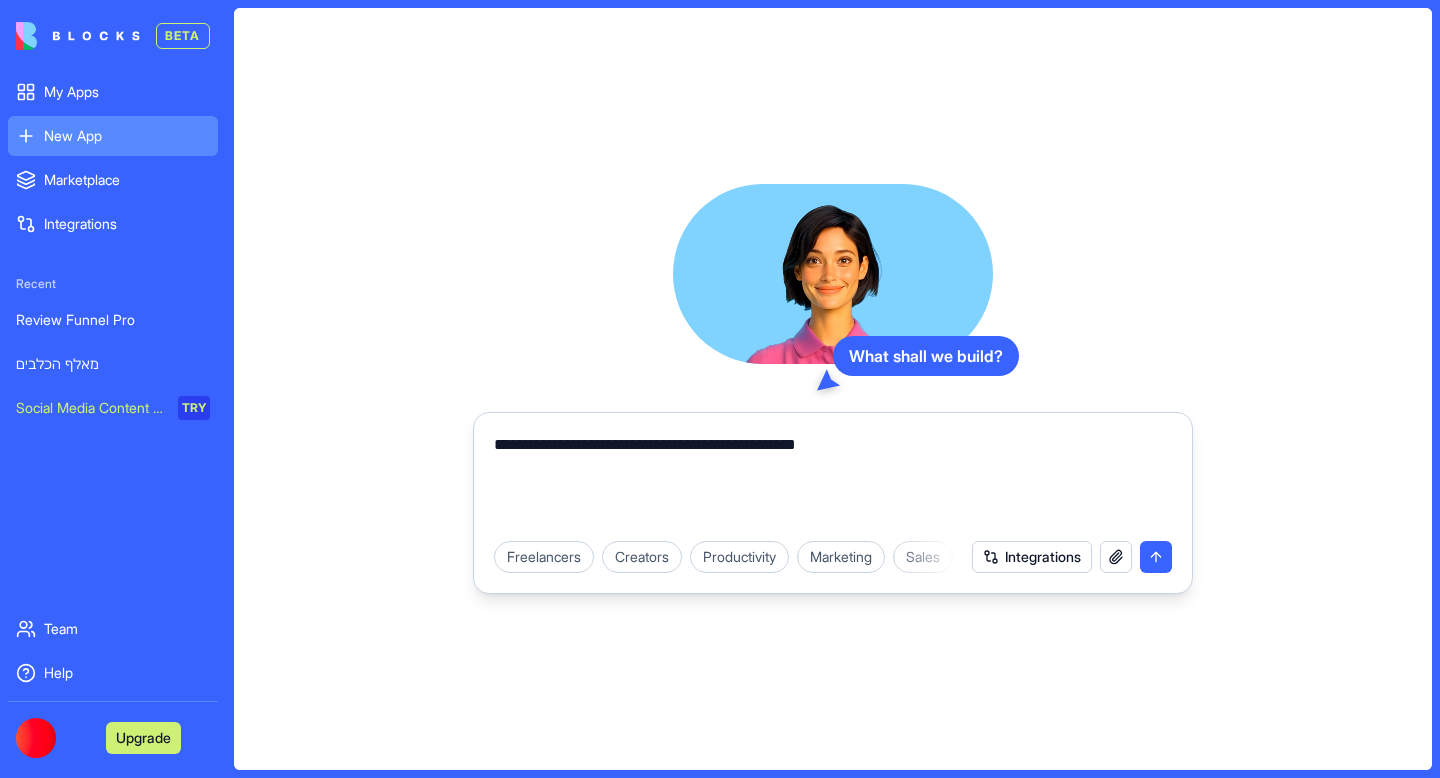paste on "**********" 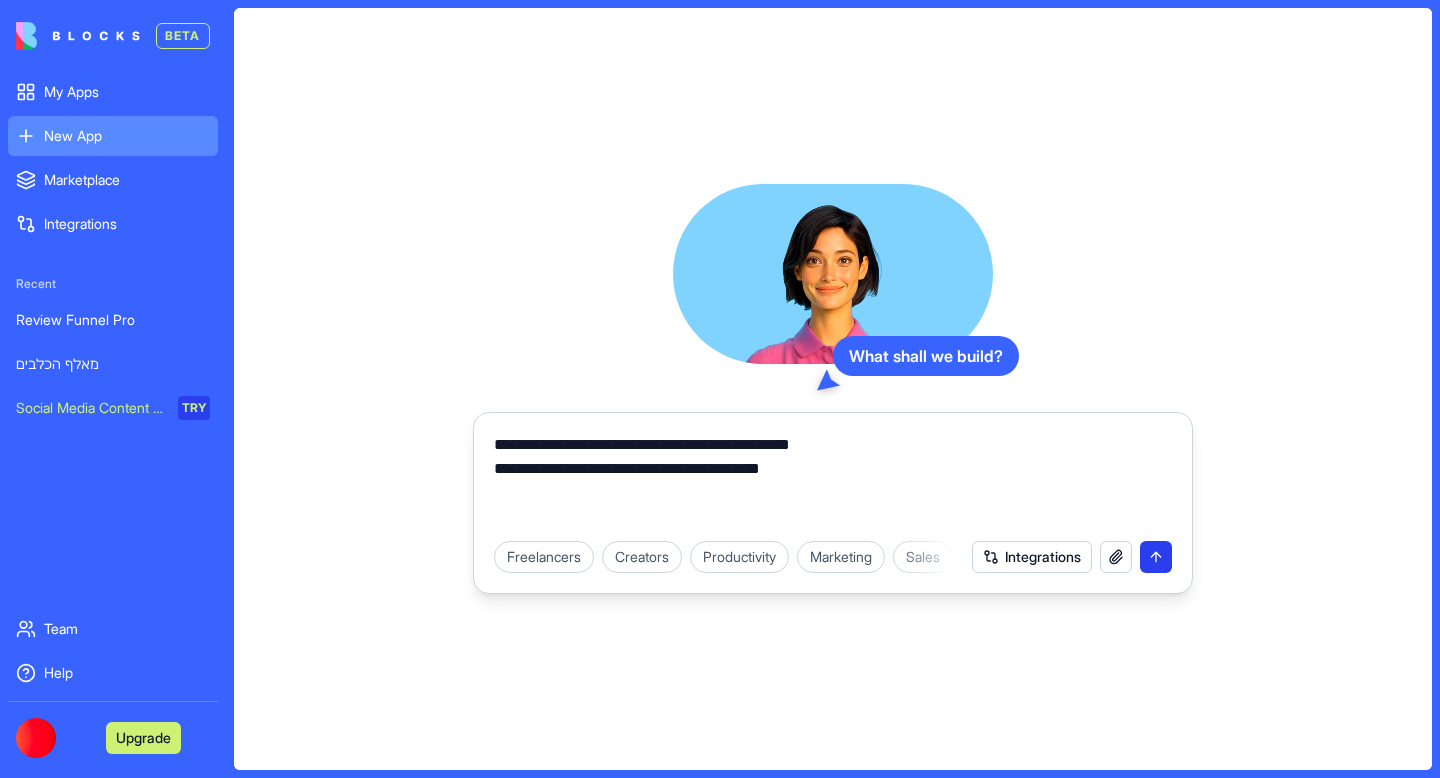 type on "**********" 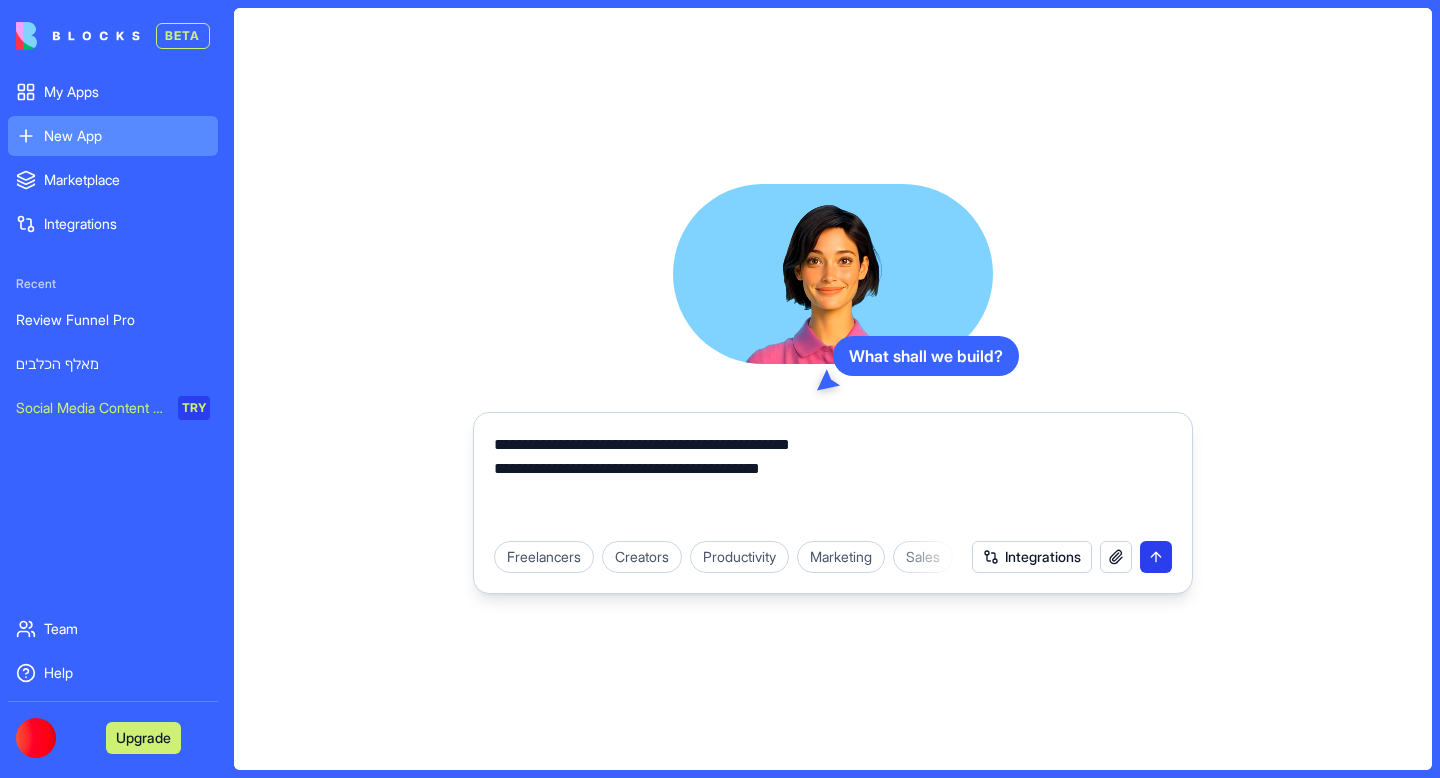 click at bounding box center (1156, 557) 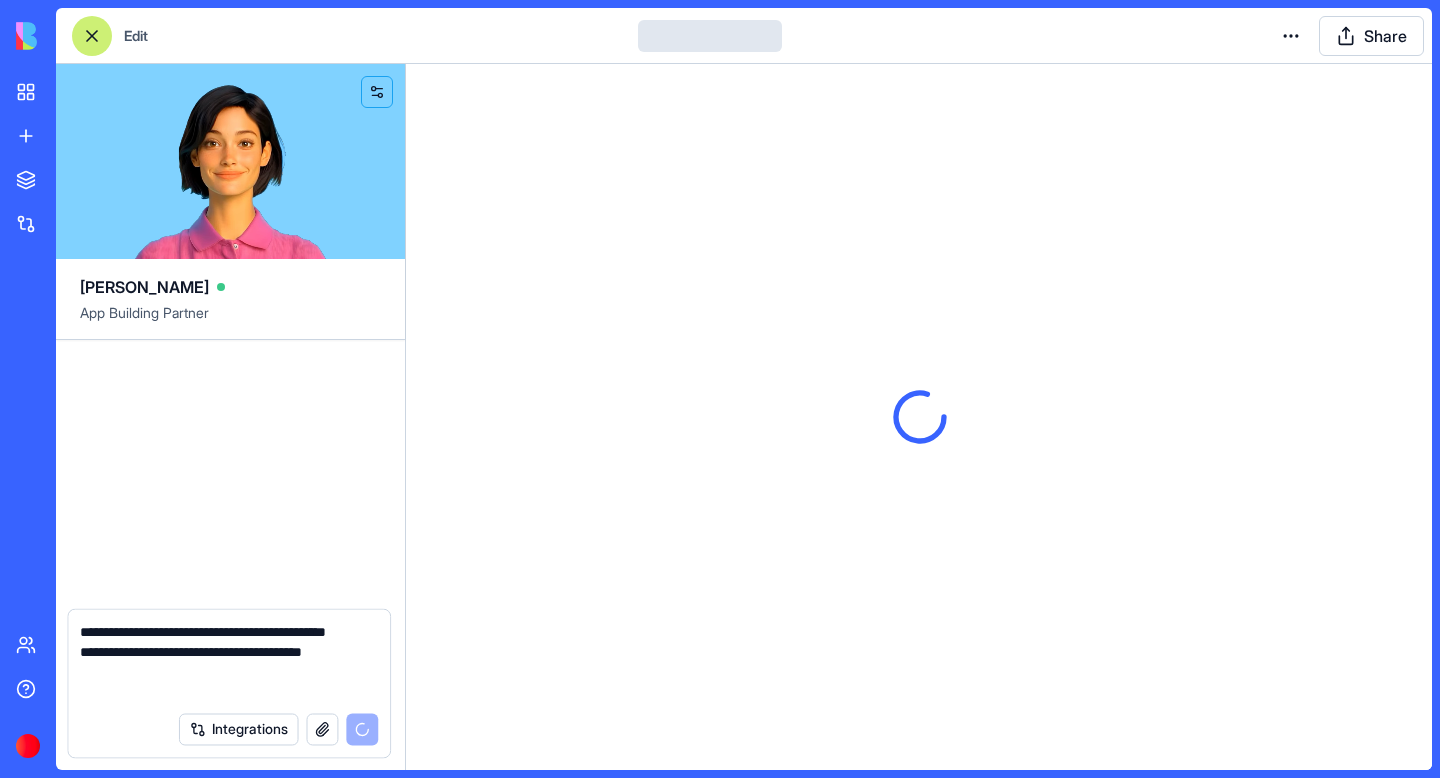 type 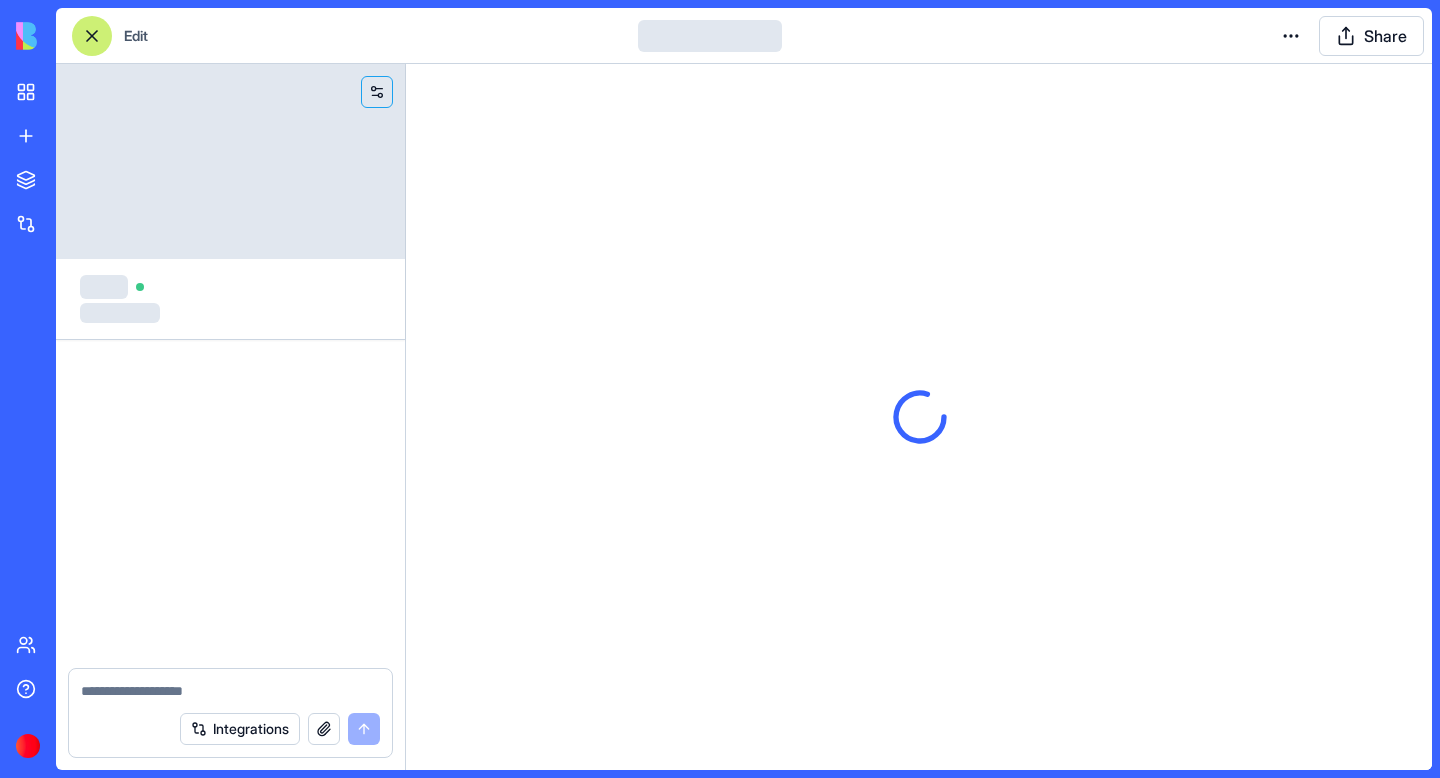 scroll, scrollTop: 0, scrollLeft: 0, axis: both 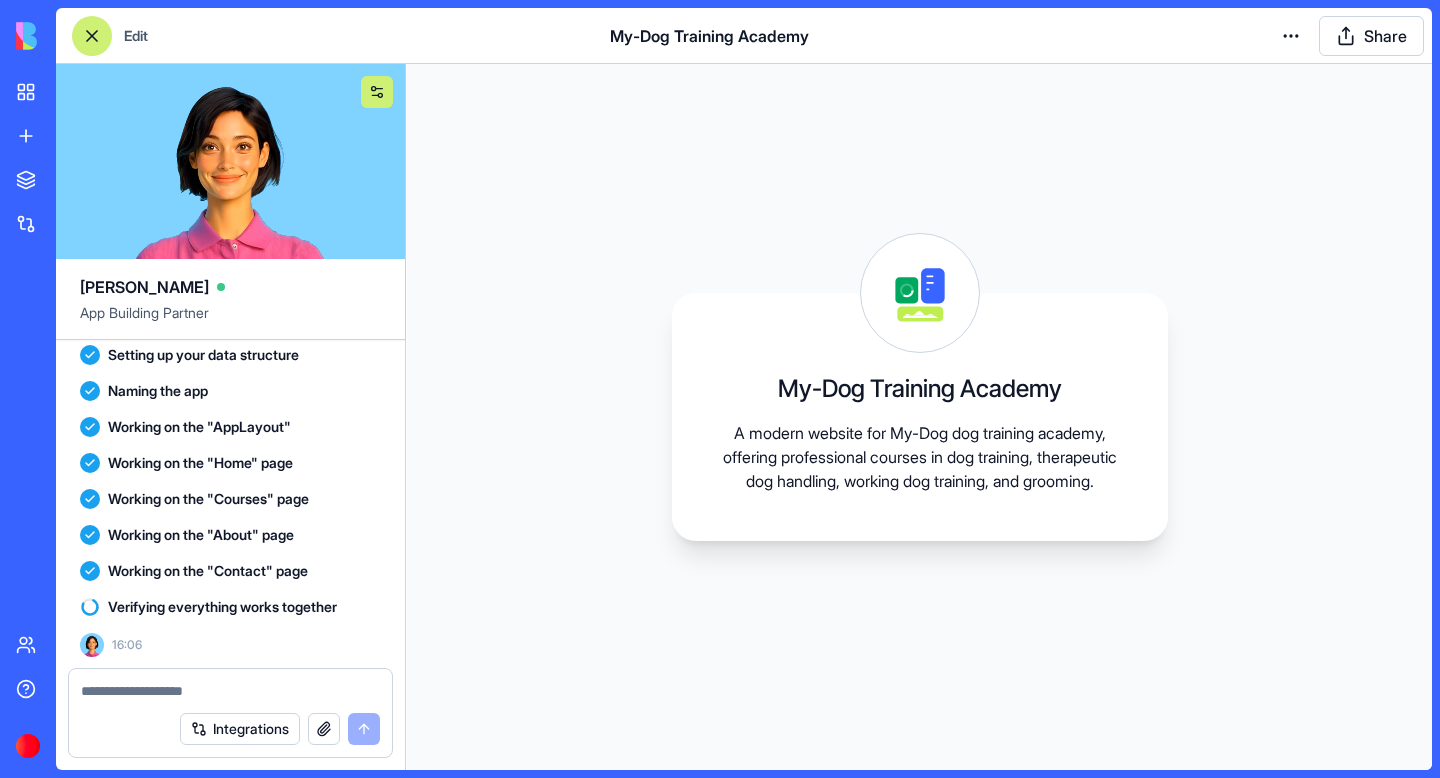 click at bounding box center [377, 92] 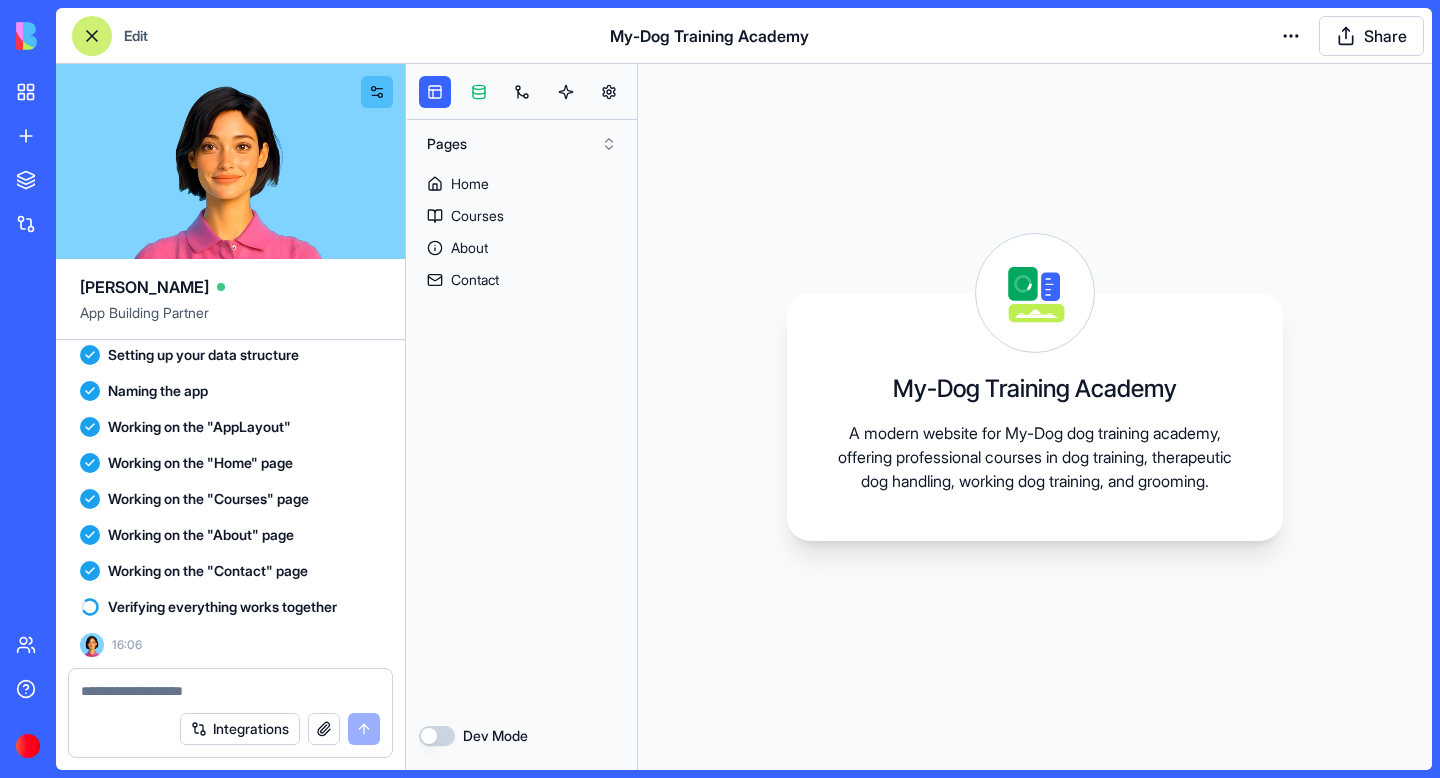 click at bounding box center [479, 92] 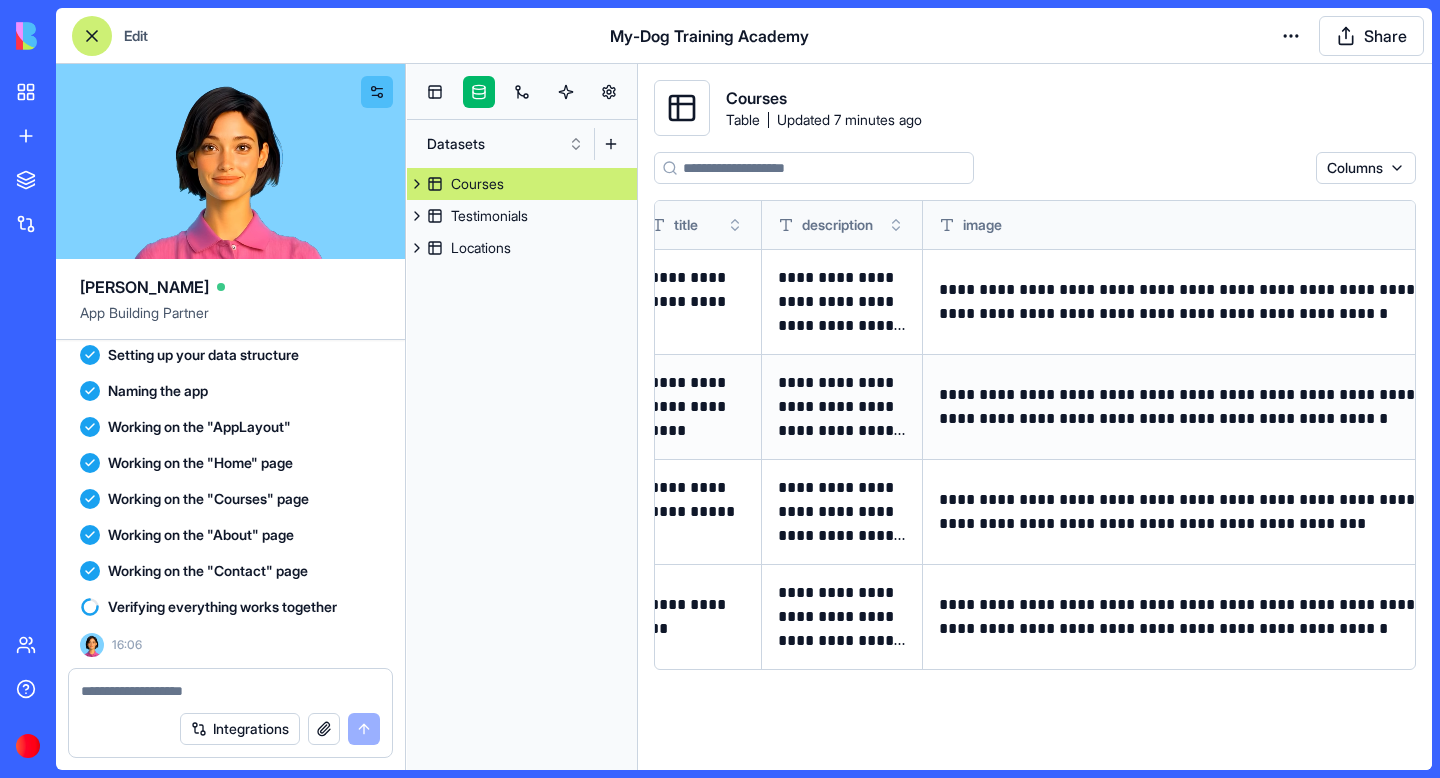 scroll, scrollTop: 0, scrollLeft: 64, axis: horizontal 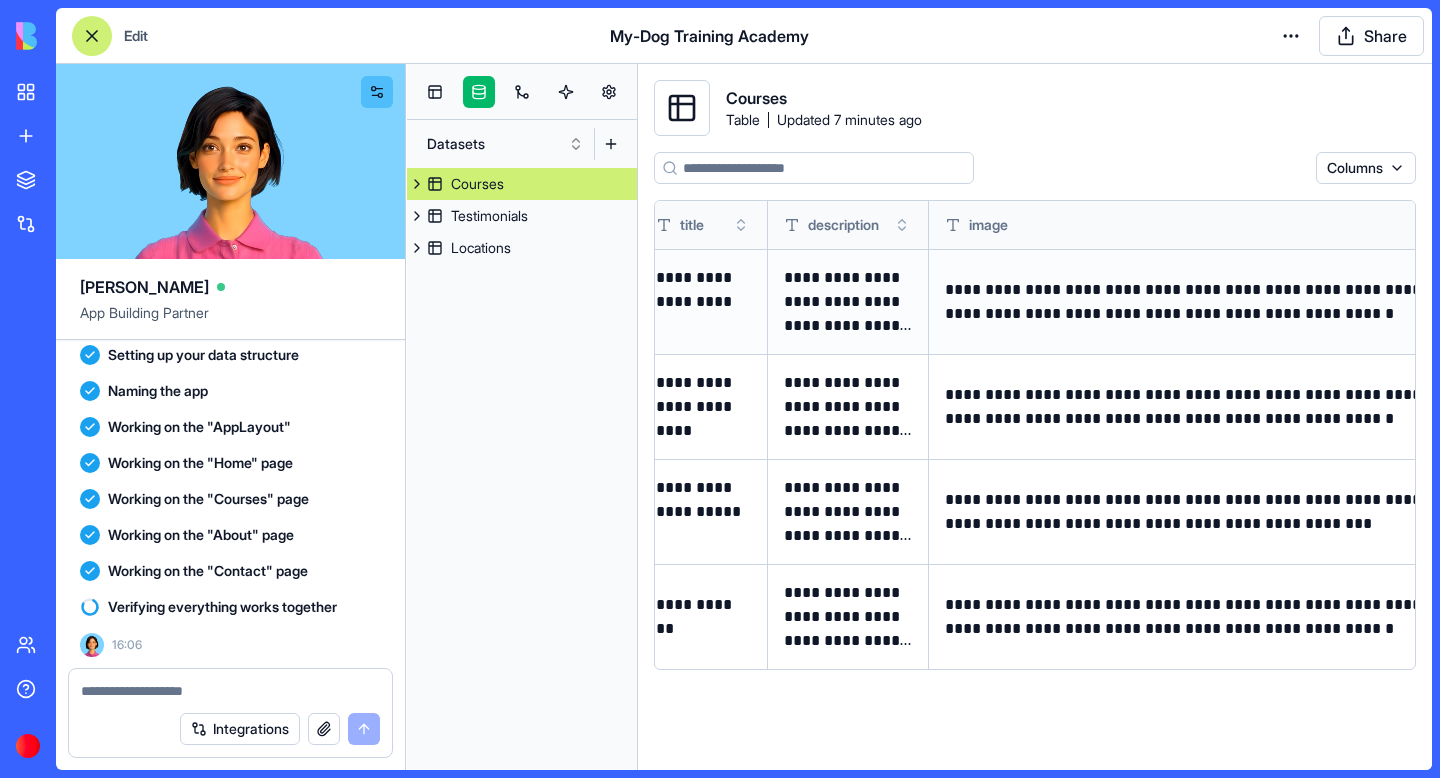click on "**********" at bounding box center [1395, 302] 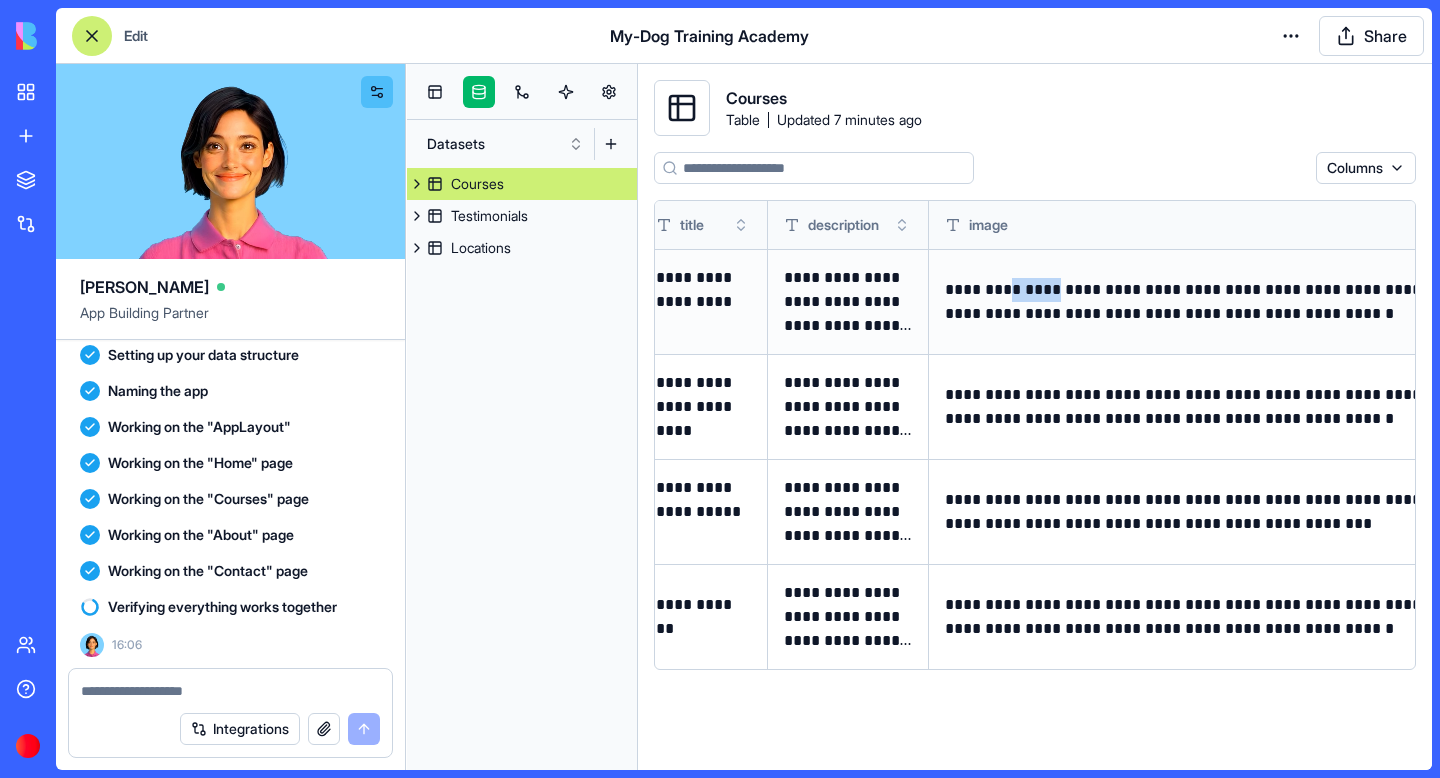 click on "**********" at bounding box center [1395, 302] 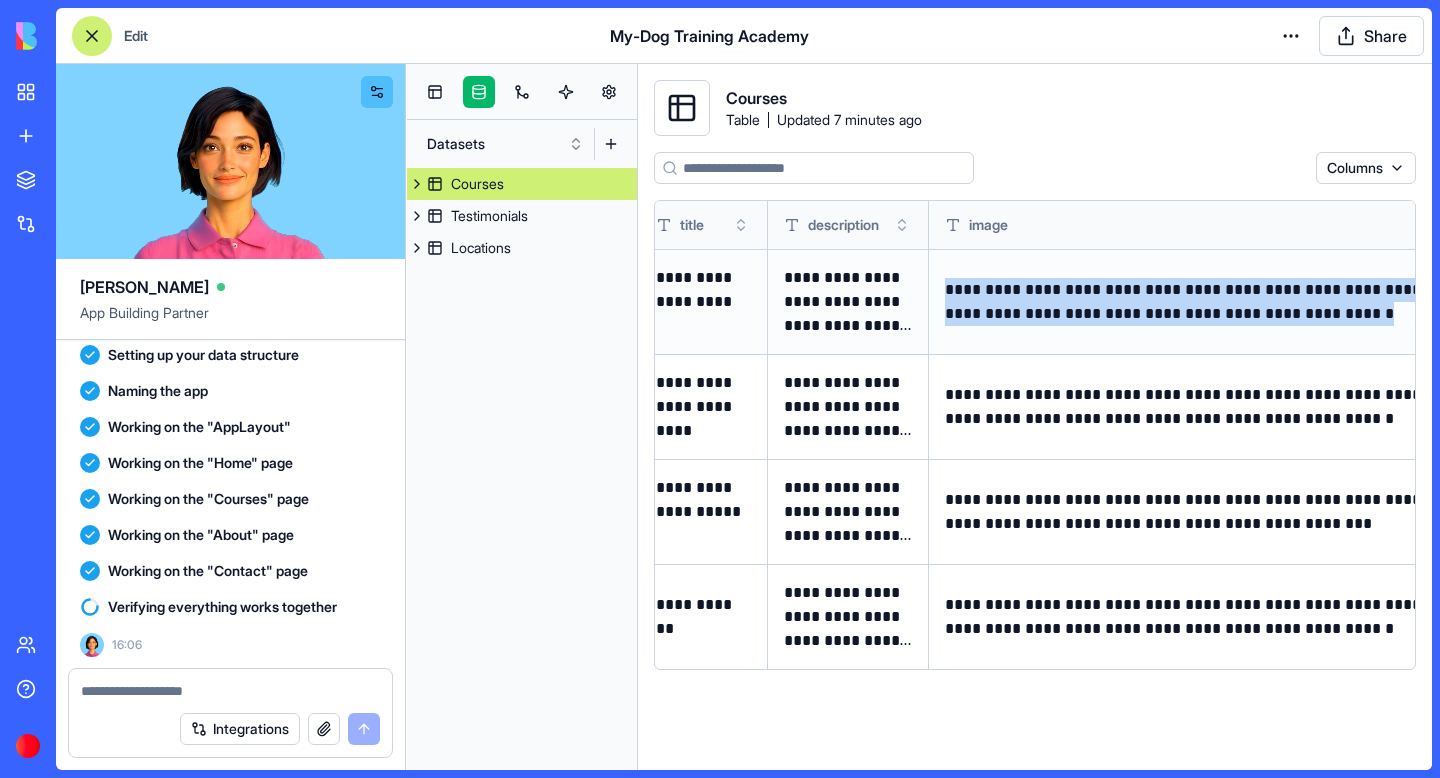 click on "**********" at bounding box center (1395, 302) 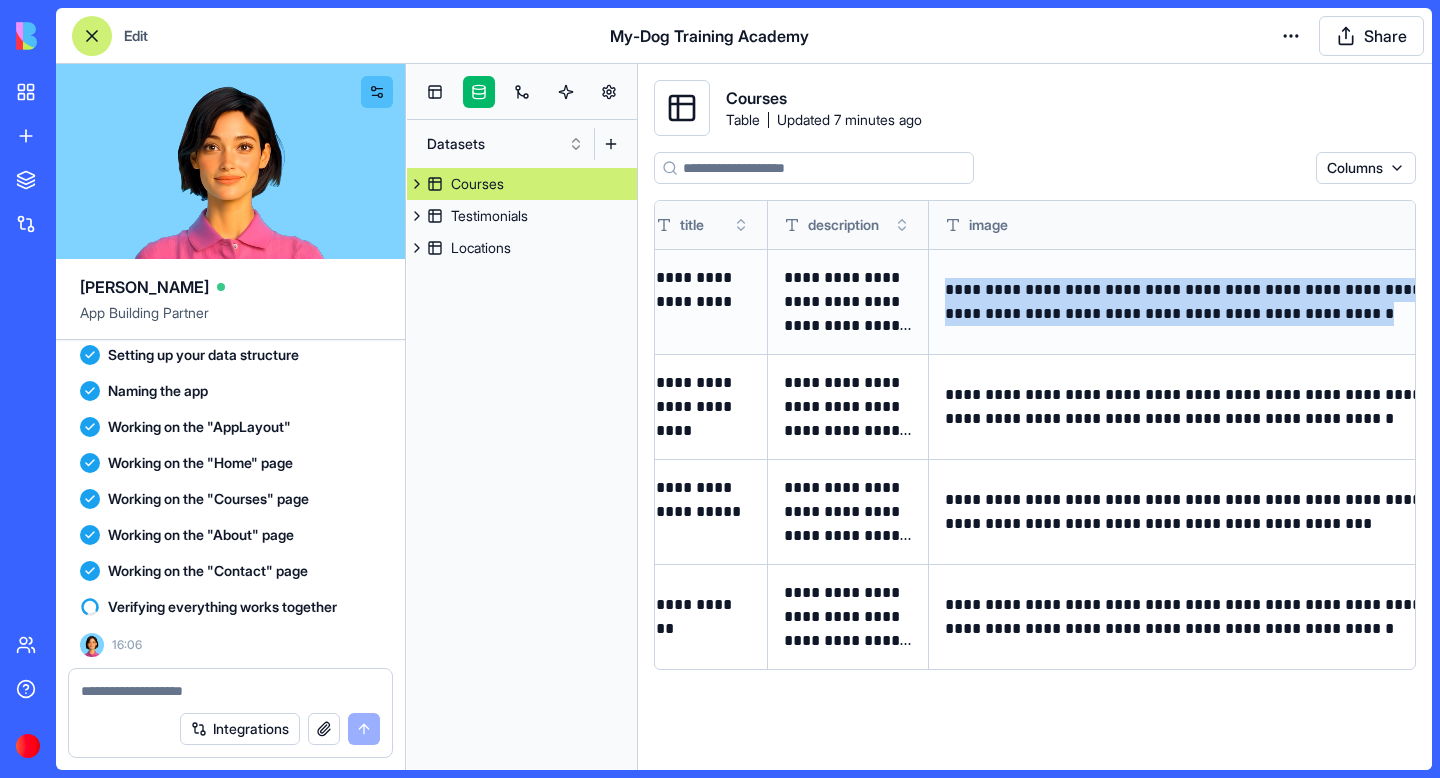 copy on "**********" 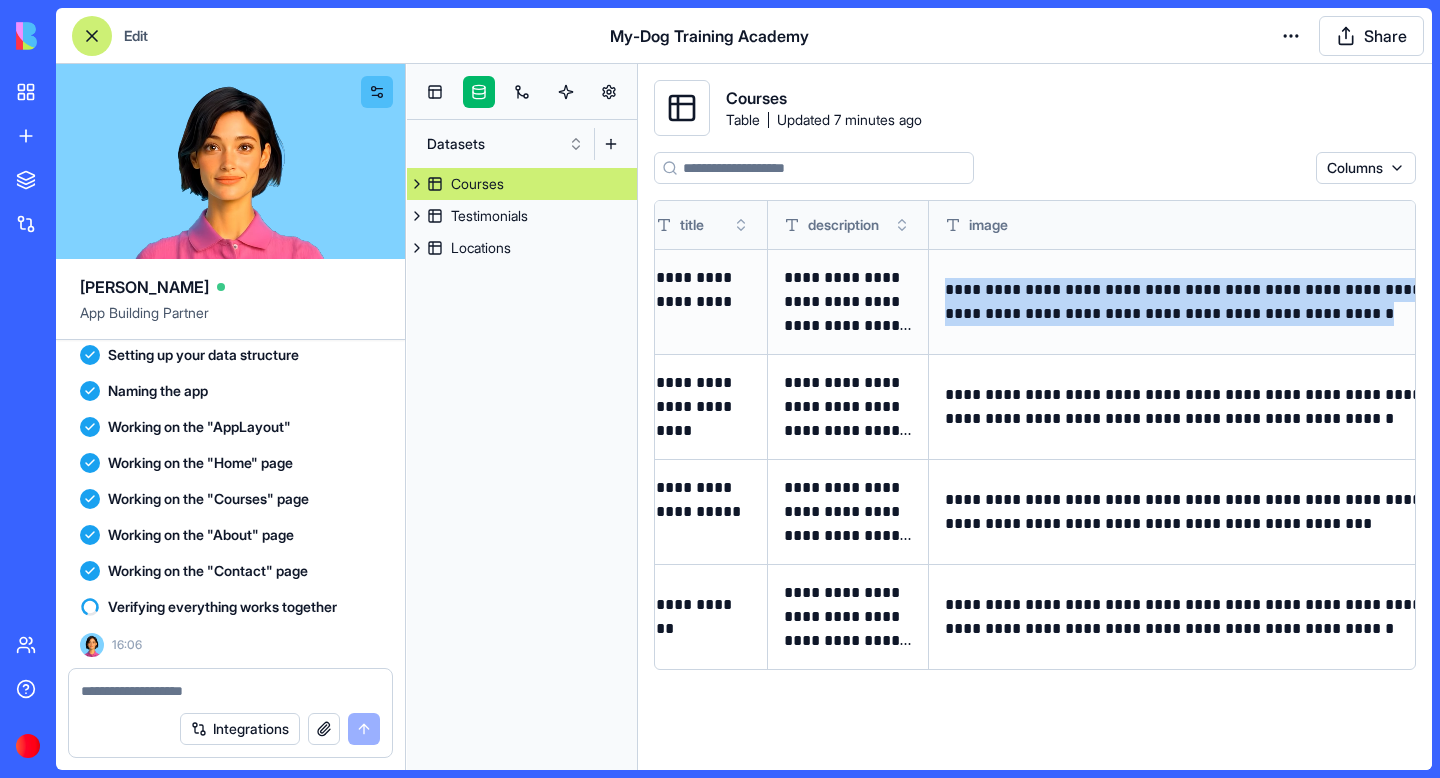 scroll, scrollTop: 731, scrollLeft: 0, axis: vertical 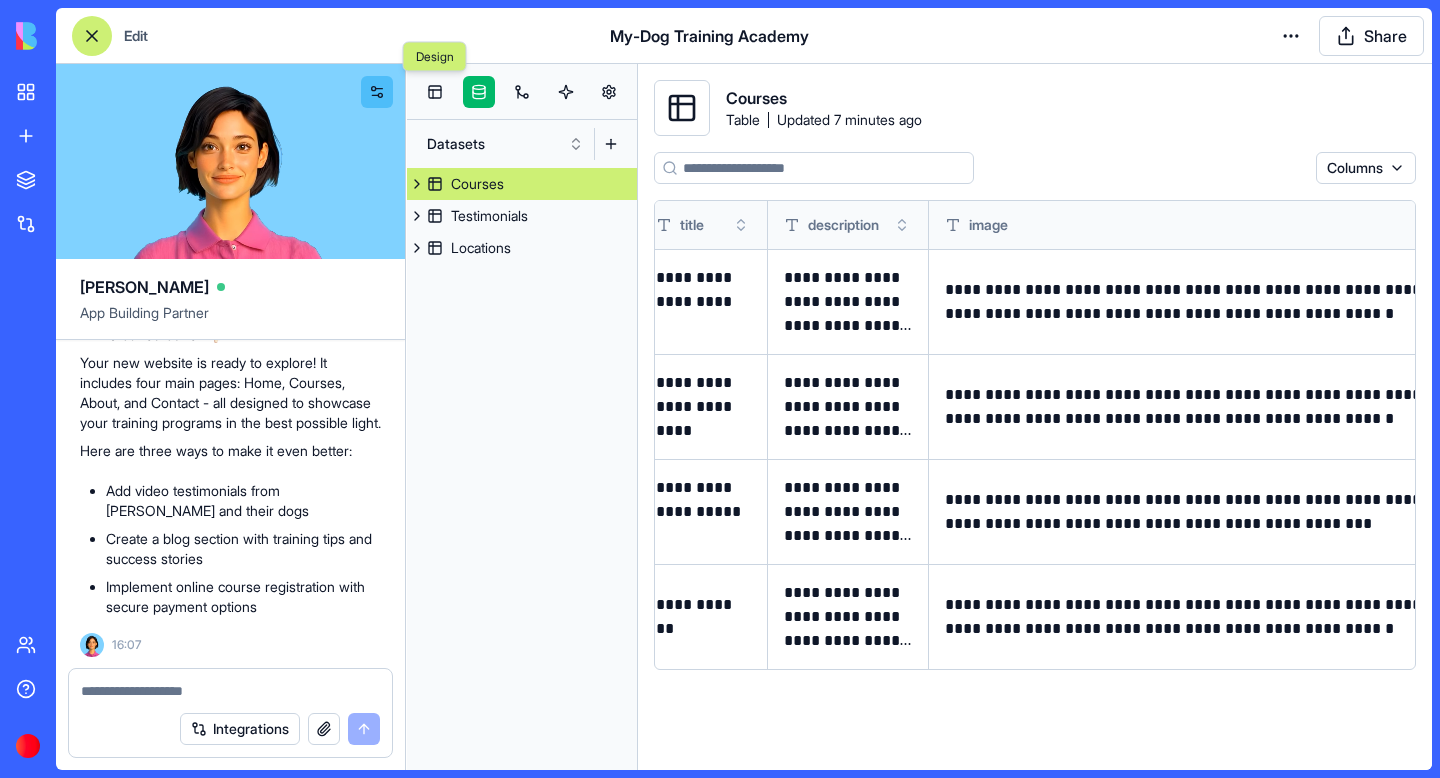 click on "Design Design" at bounding box center [522, 92] 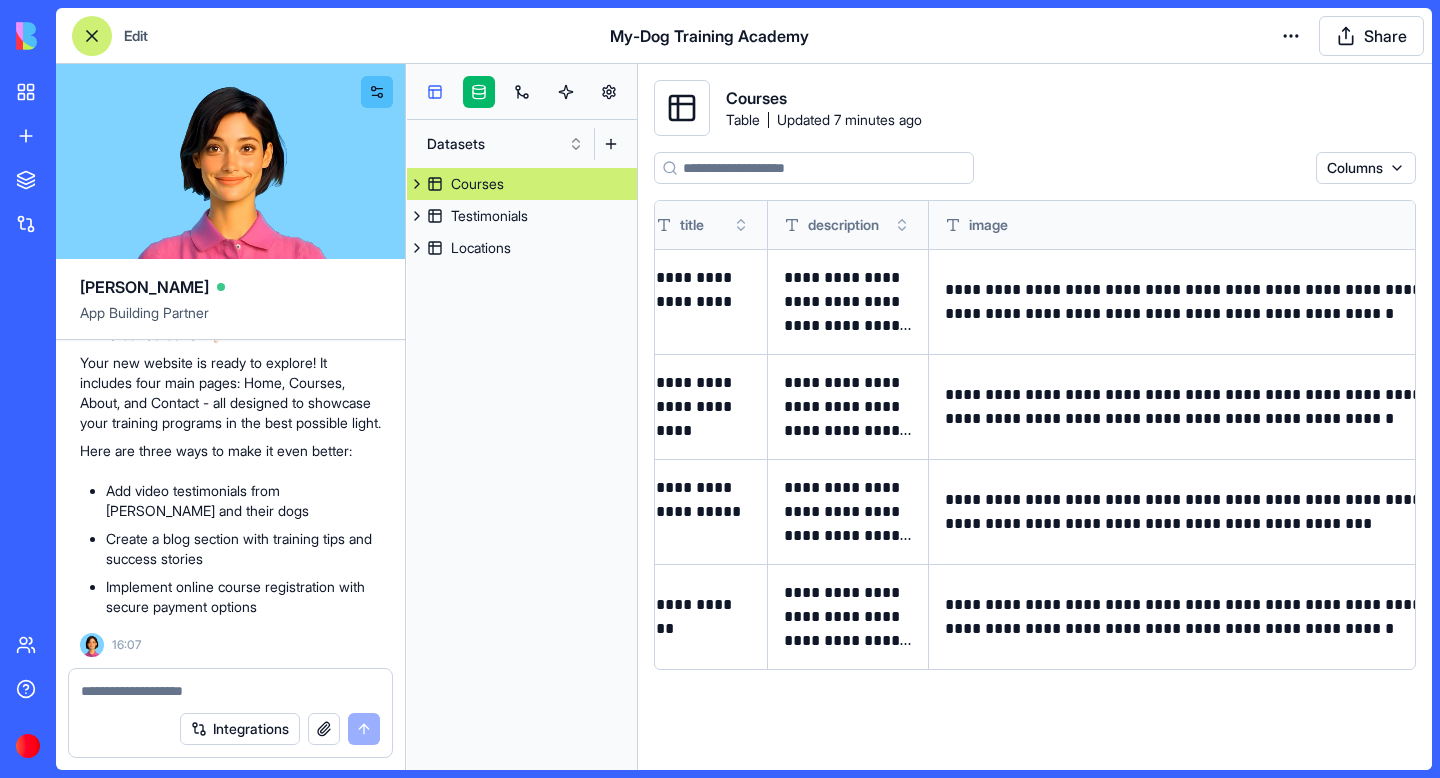 click at bounding box center (435, 92) 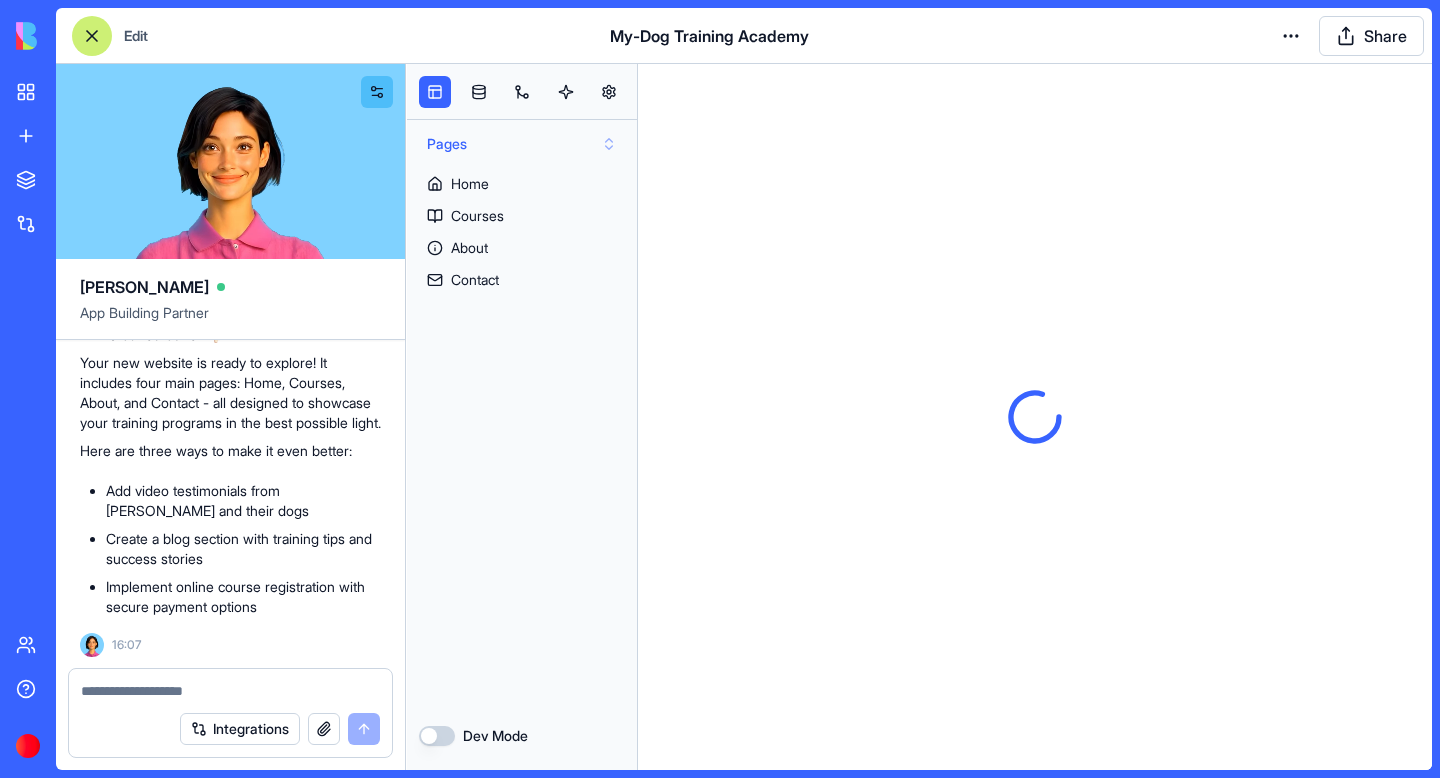 scroll, scrollTop: 0, scrollLeft: 0, axis: both 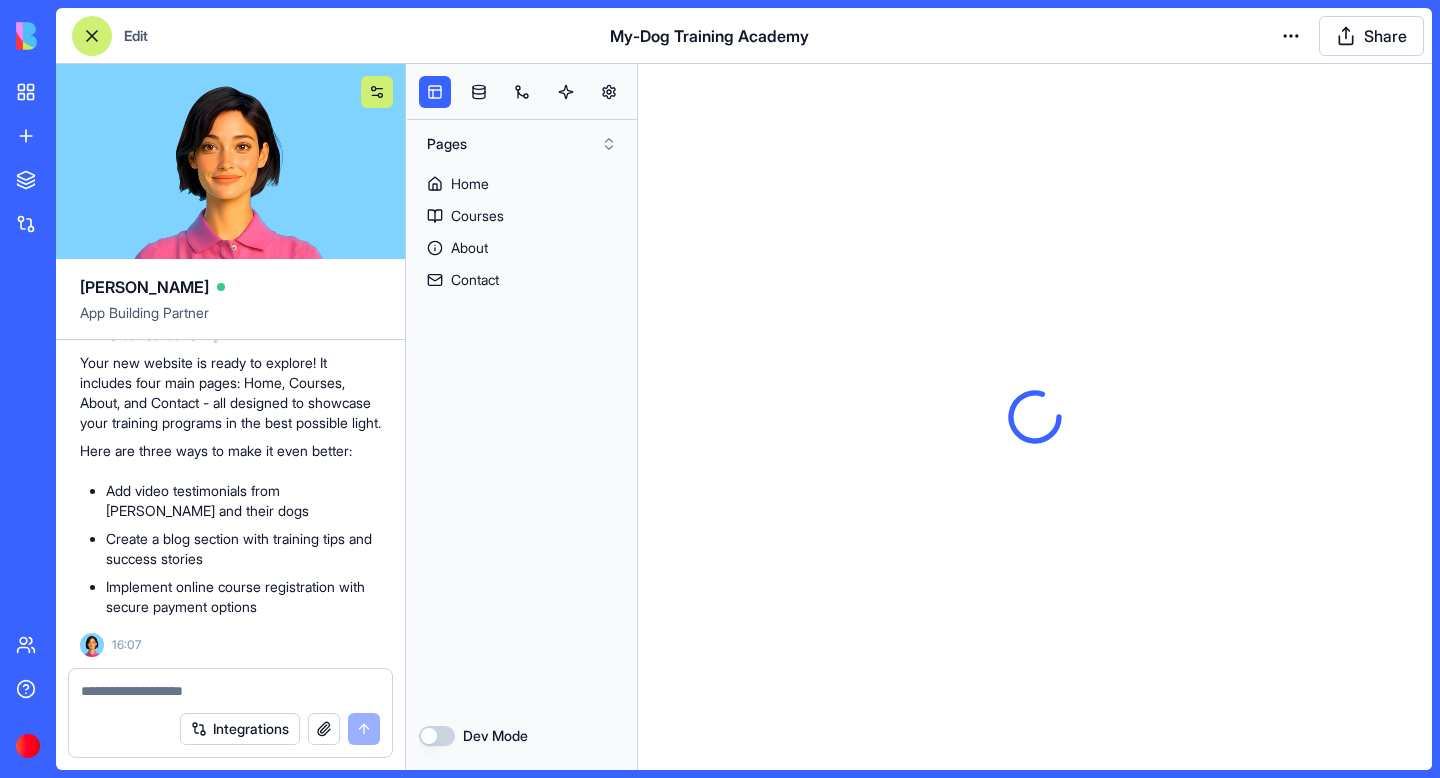 click at bounding box center [377, 92] 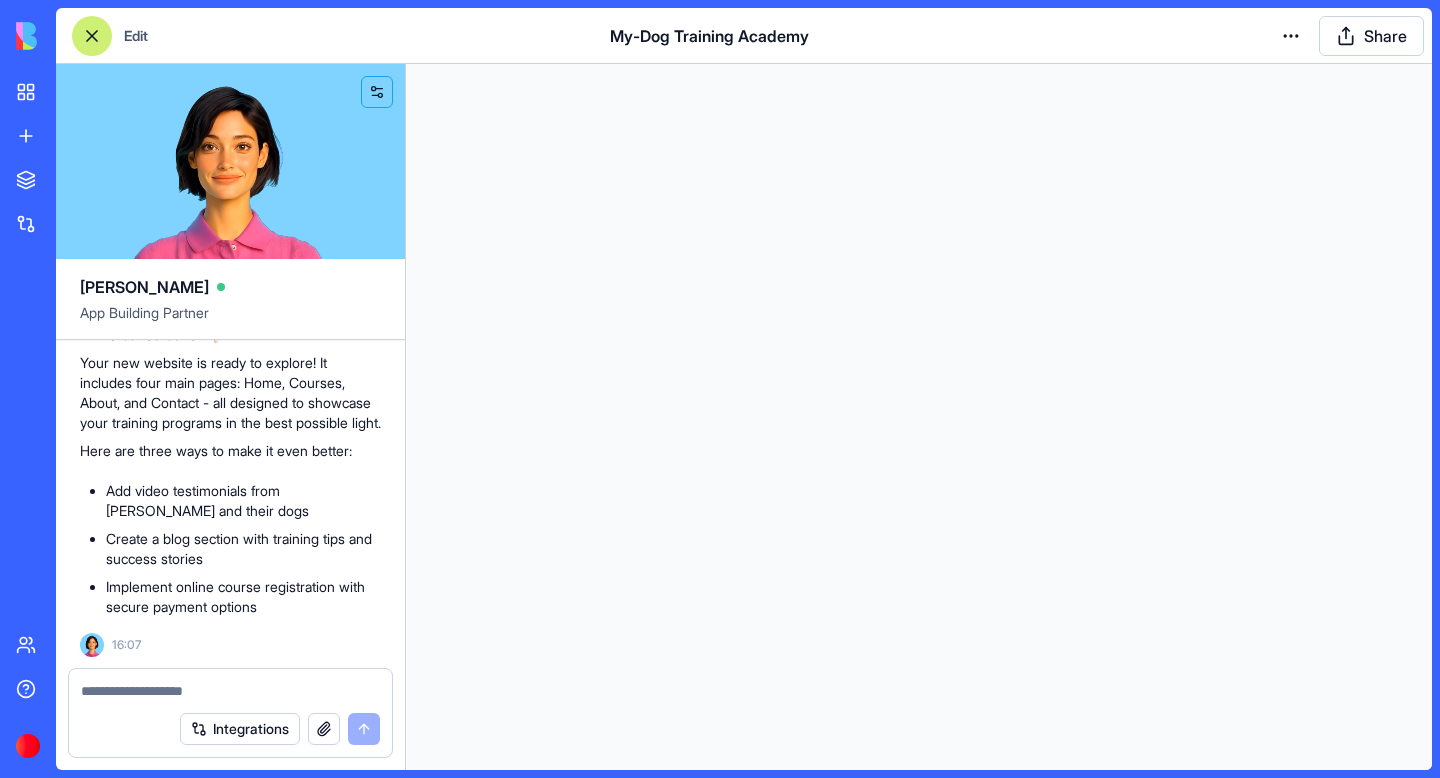 type 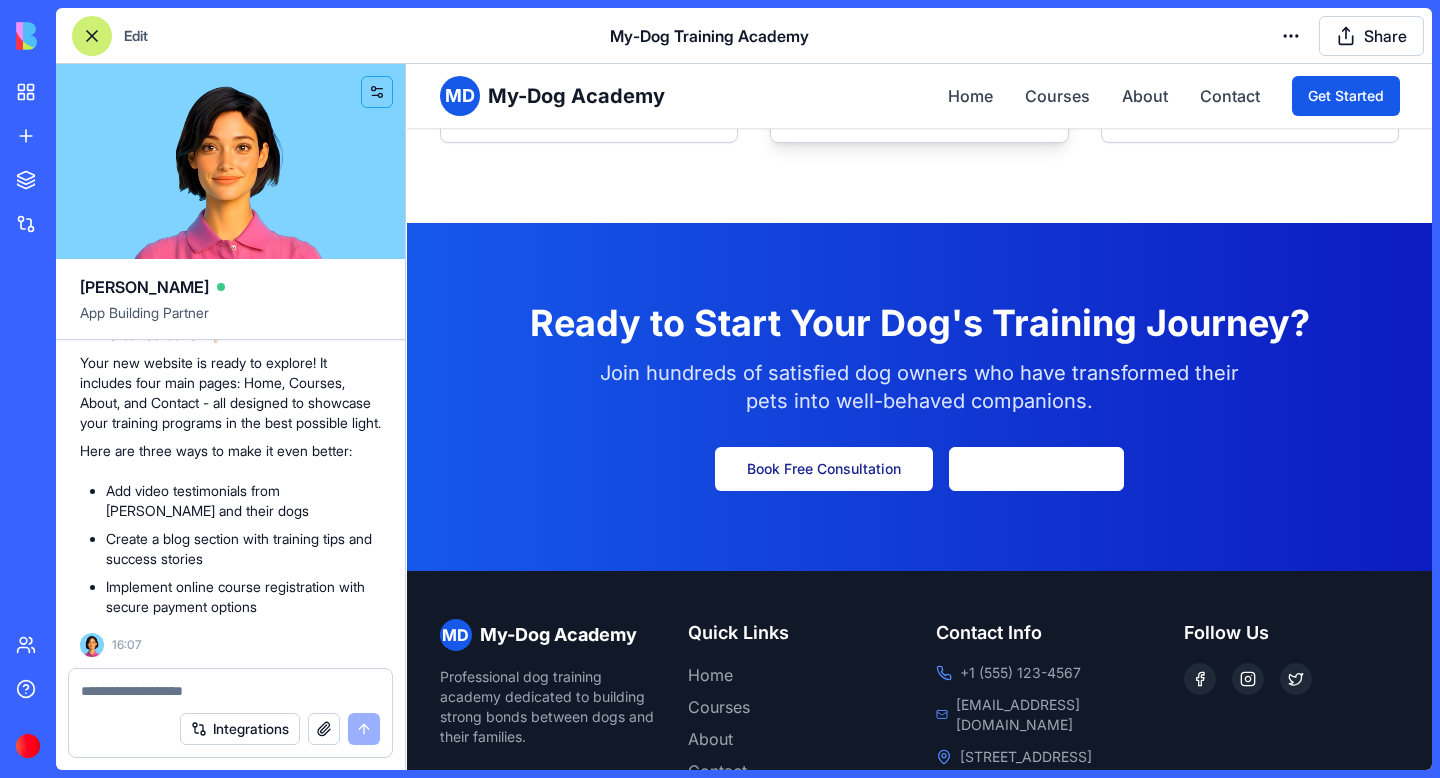 scroll, scrollTop: 3601, scrollLeft: 0, axis: vertical 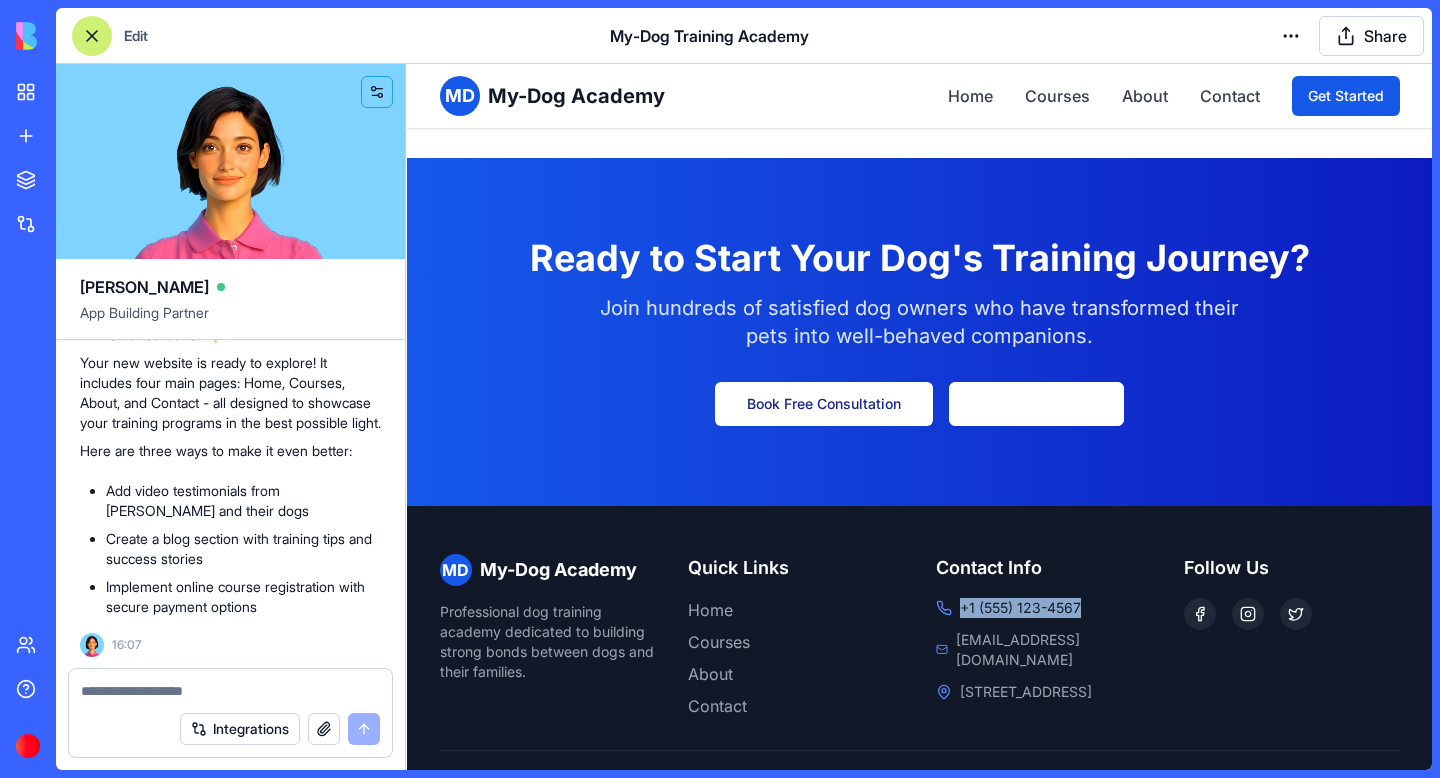 drag, startPoint x: 1080, startPoint y: 525, endPoint x: 928, endPoint y: 525, distance: 152 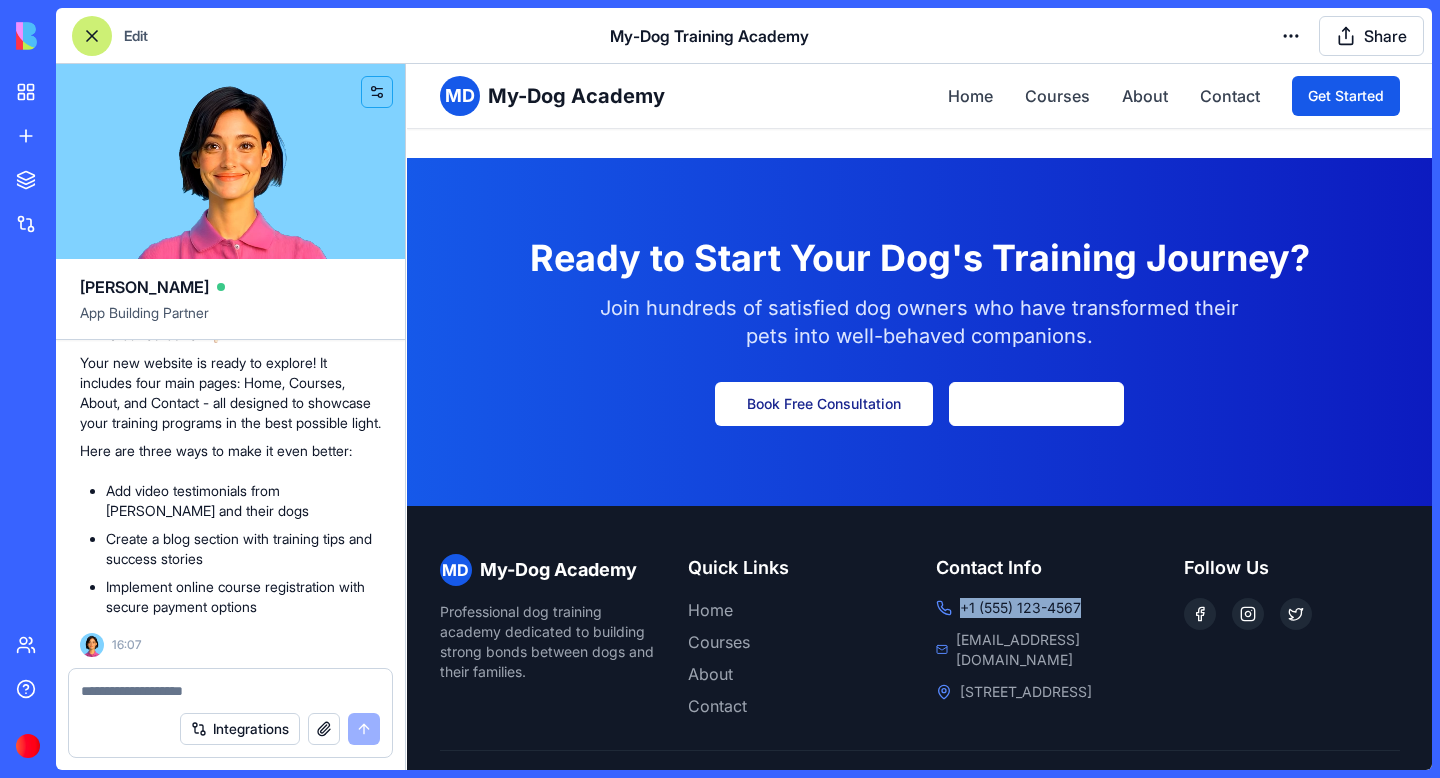 click on "MD My-Dog Academy Professional dog training academy dedicated to building strong bonds between dogs and their families. Quick Links Home Courses About Contact Contact Info +1 (555) 123-4567 info@my-dog.academy 123 Training St, Dog City Follow Us" at bounding box center [920, 636] 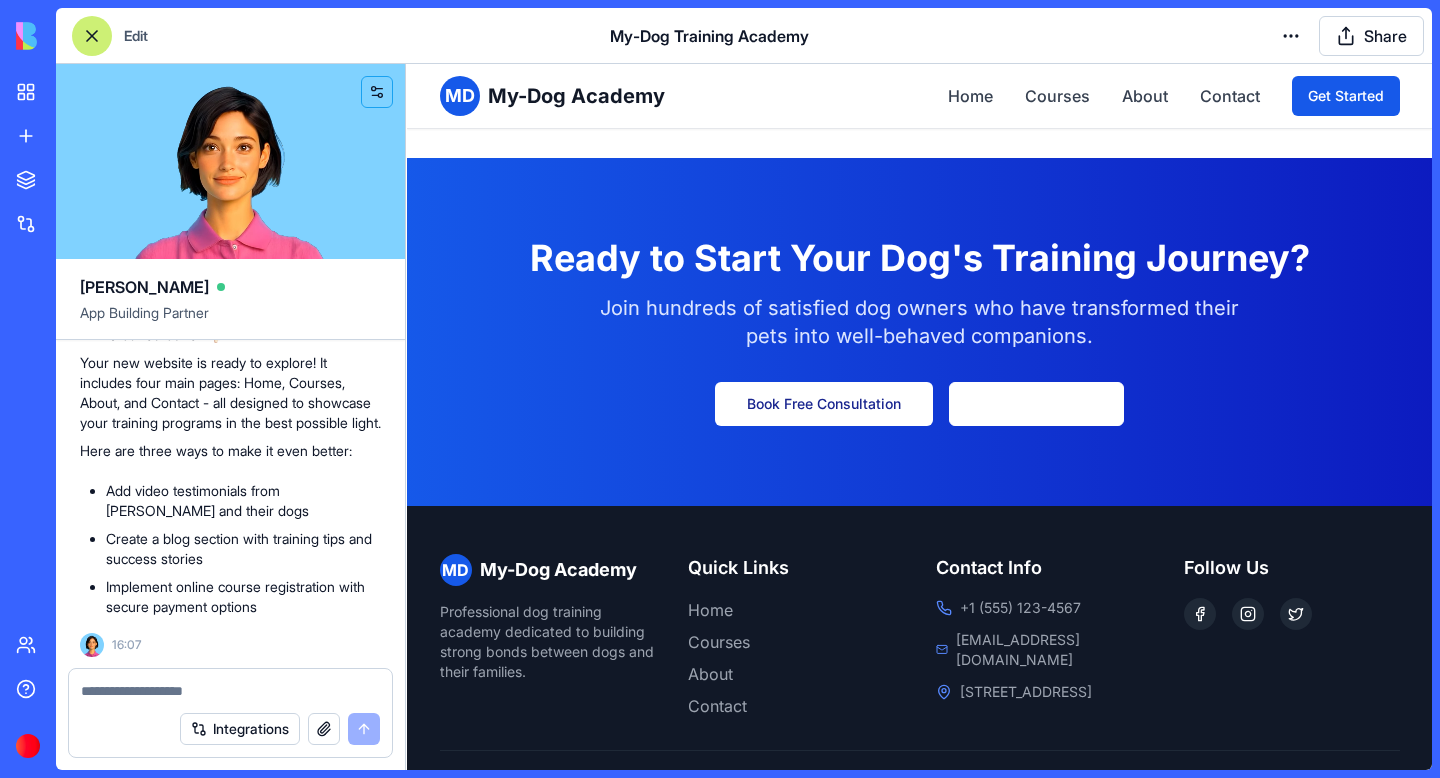 click on "Contact Info +1 (555) 123-4567 info@my-dog.academy 123 Training St, Dog City" at bounding box center (1044, 636) 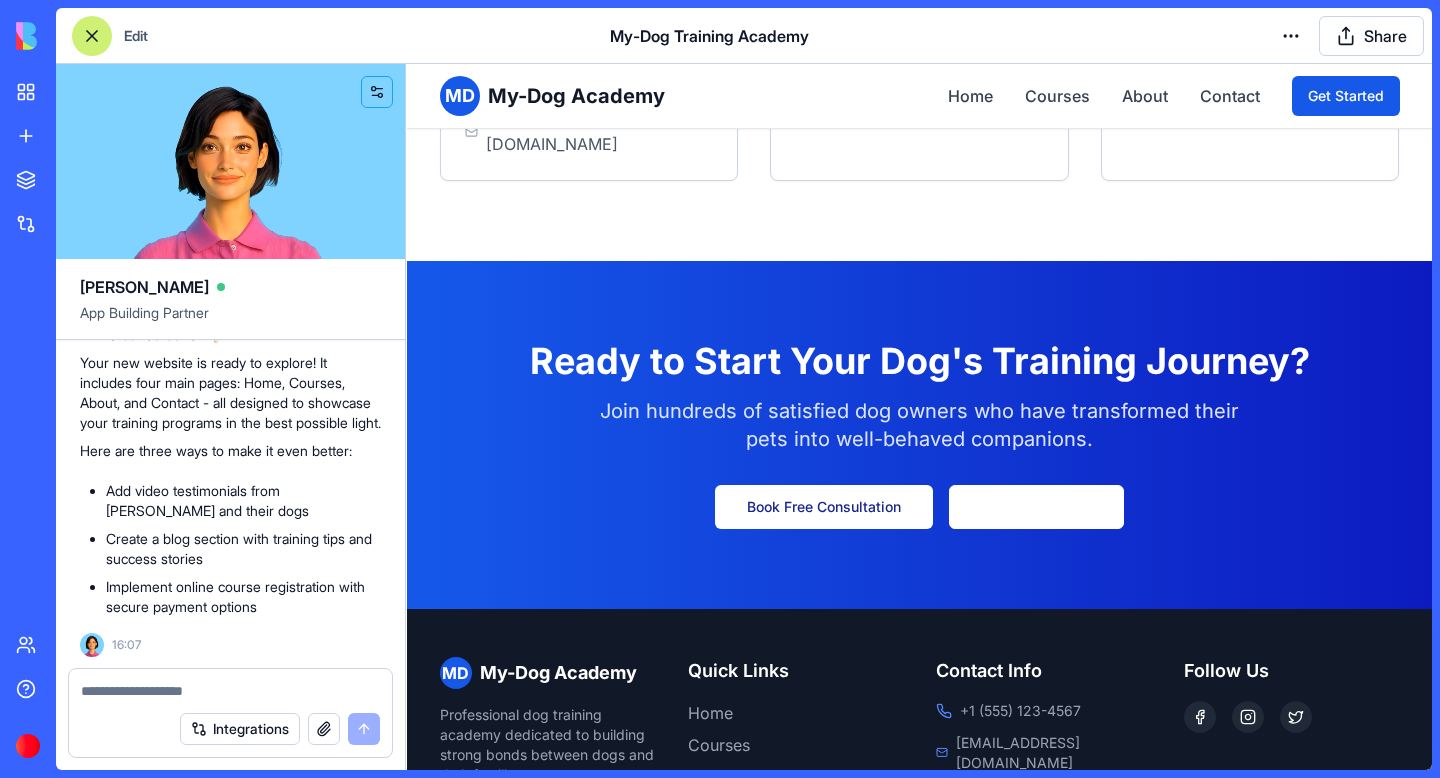 scroll, scrollTop: 3581, scrollLeft: 0, axis: vertical 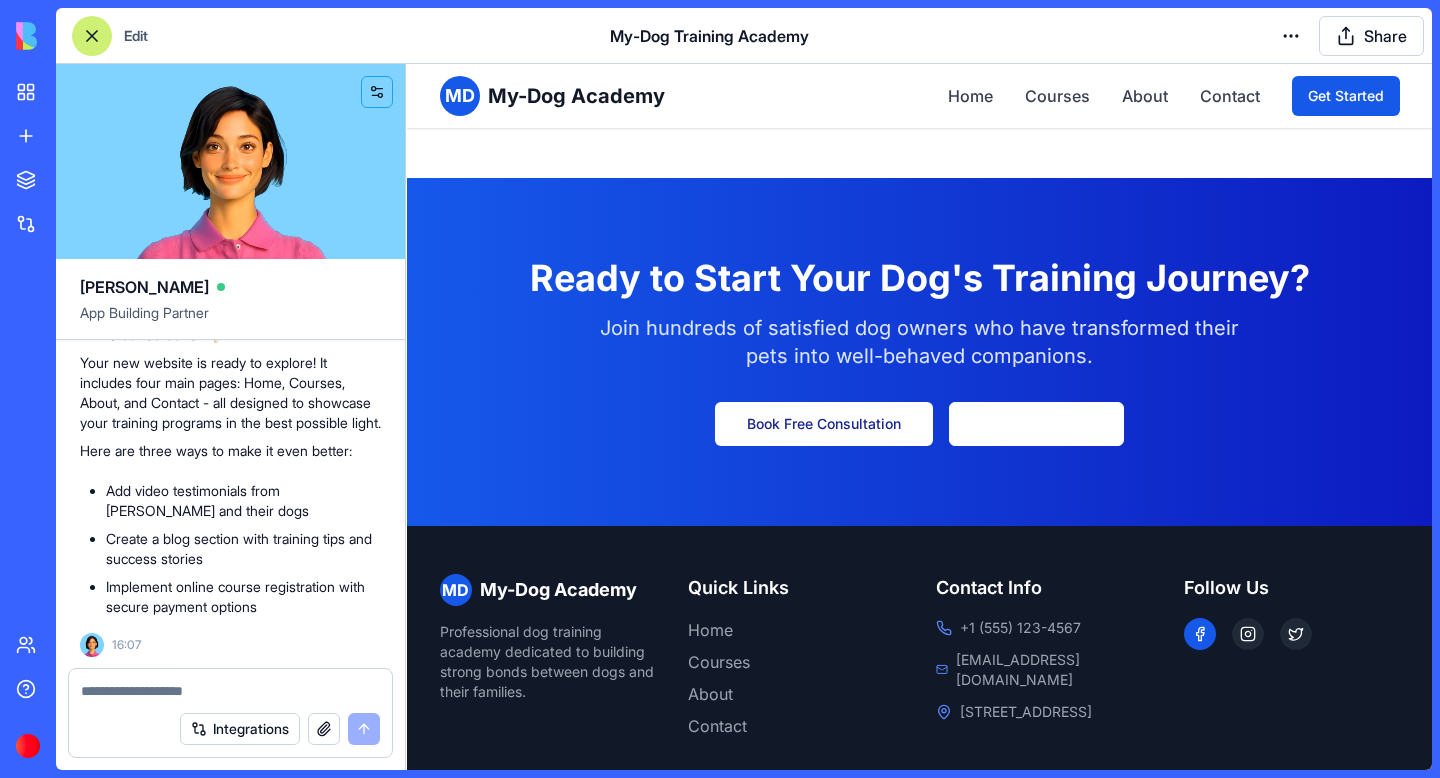 click 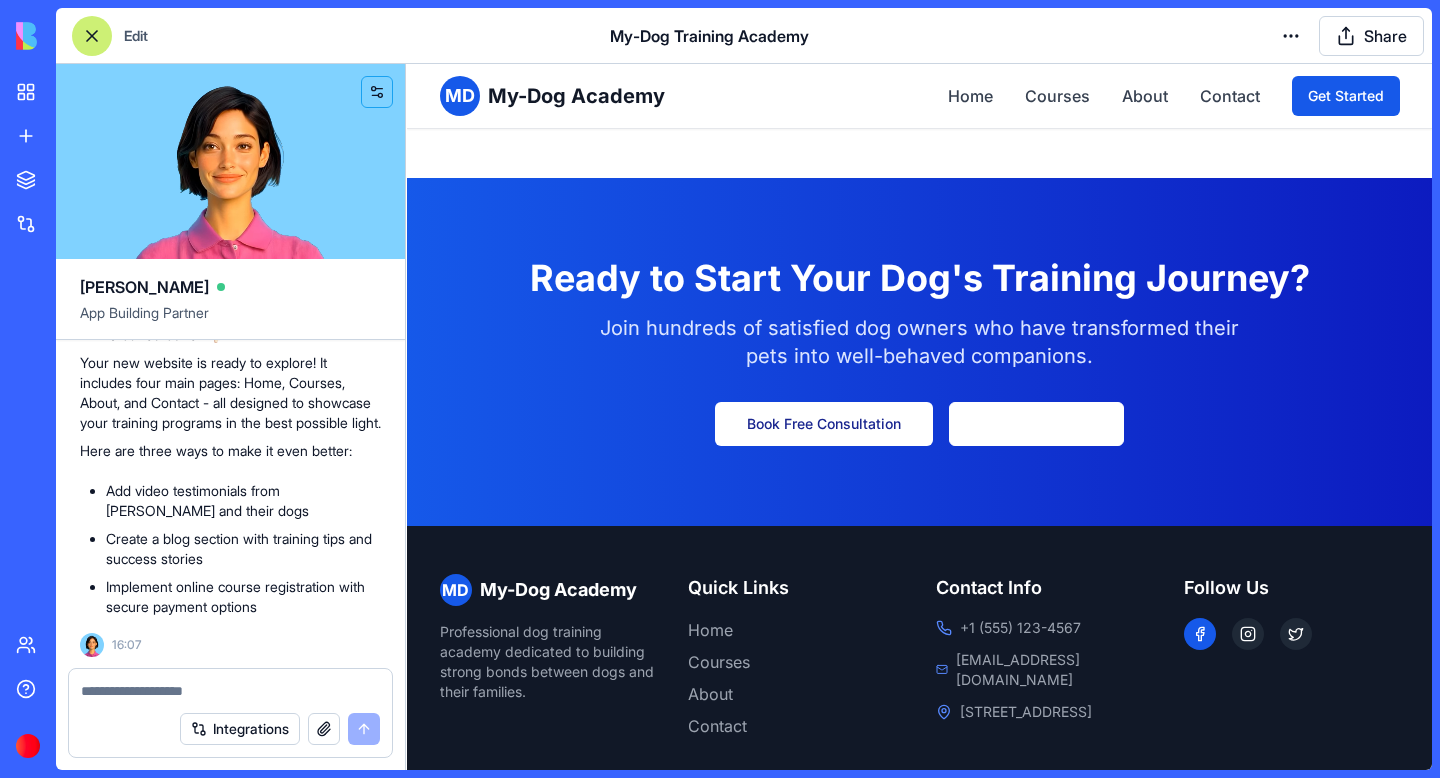 click 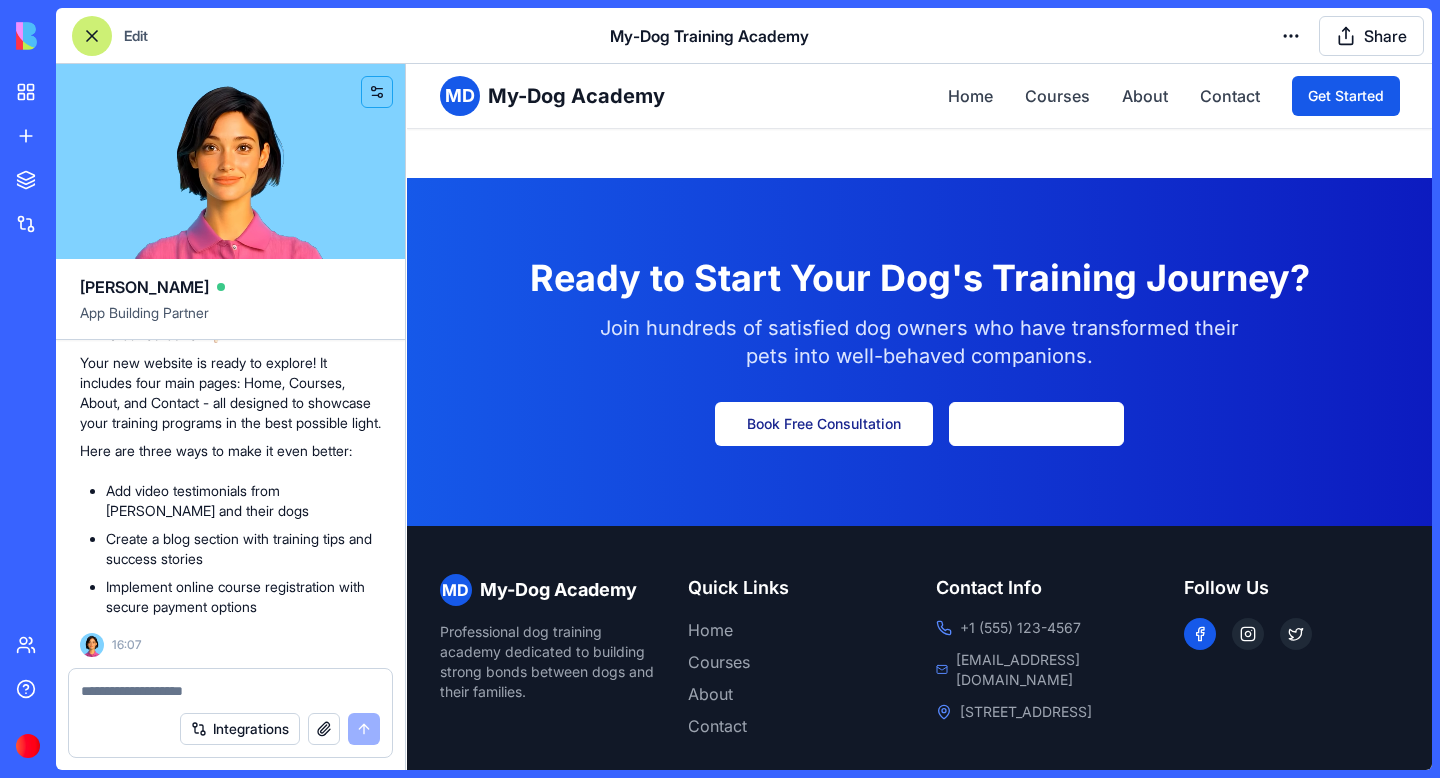 click 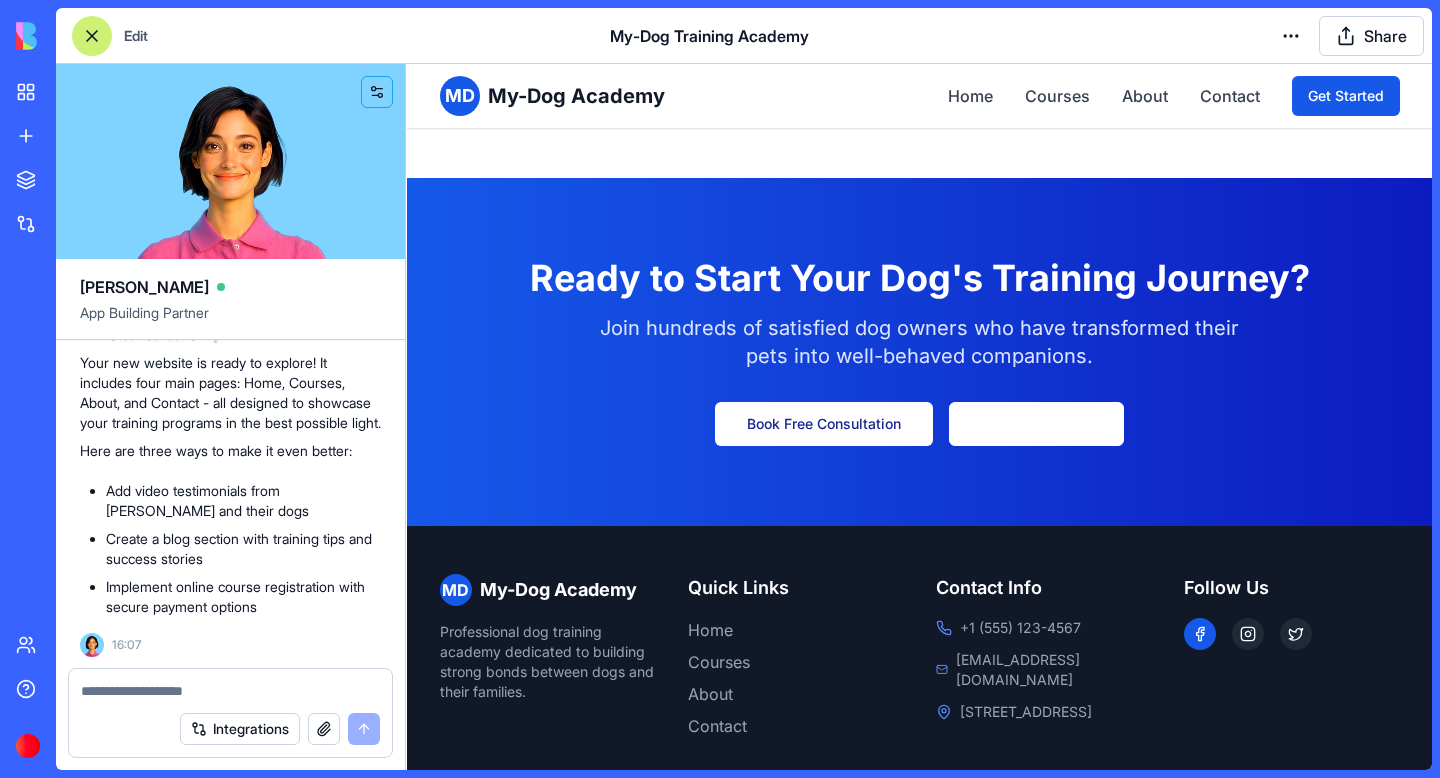 click 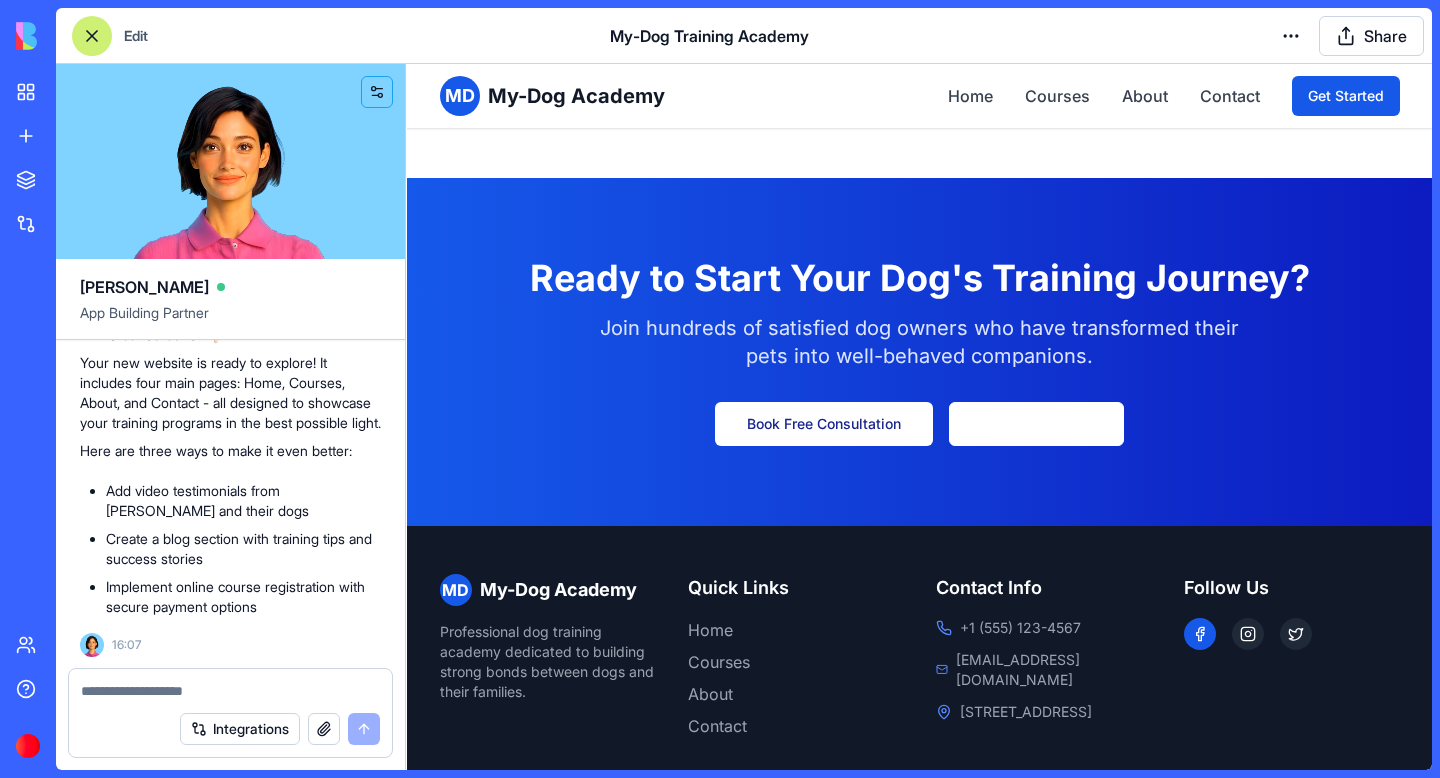 click 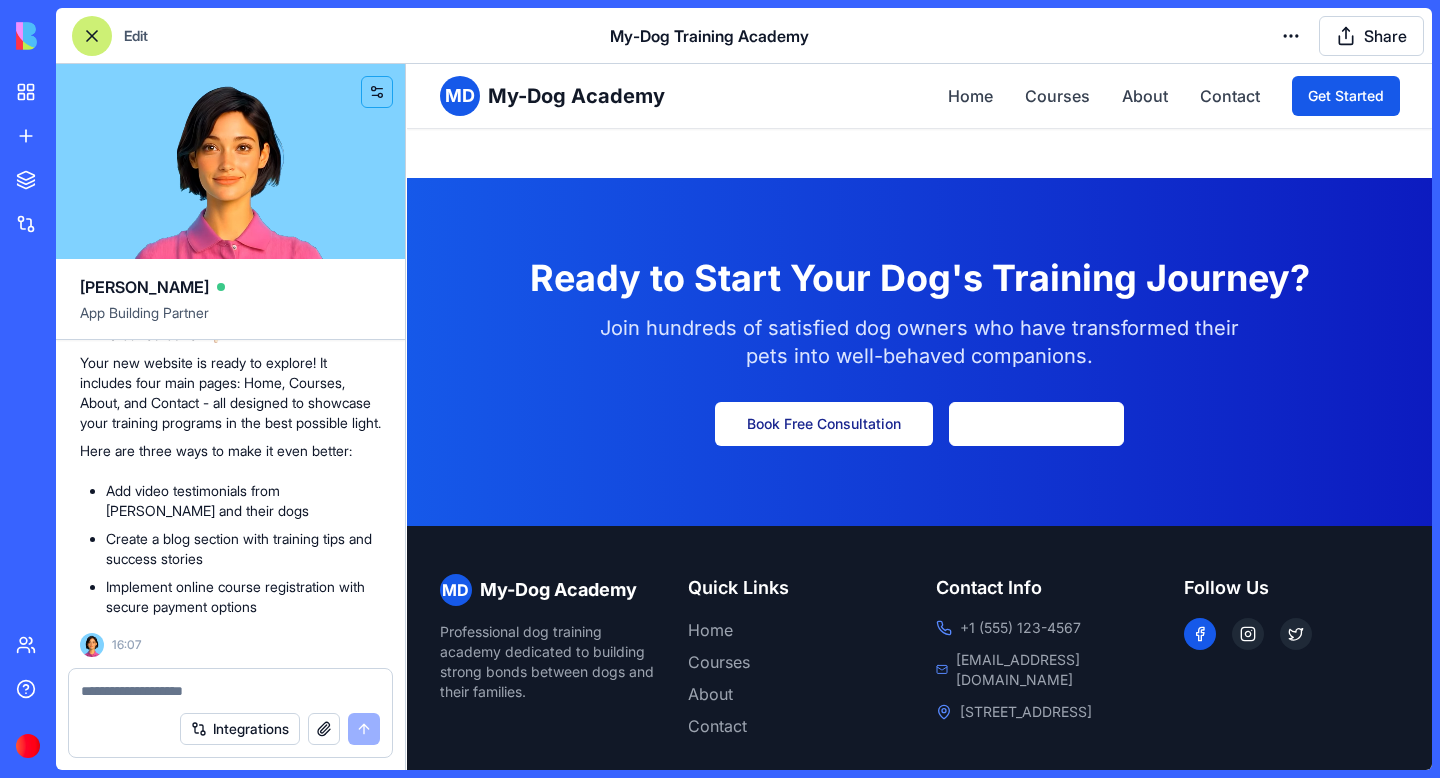 click 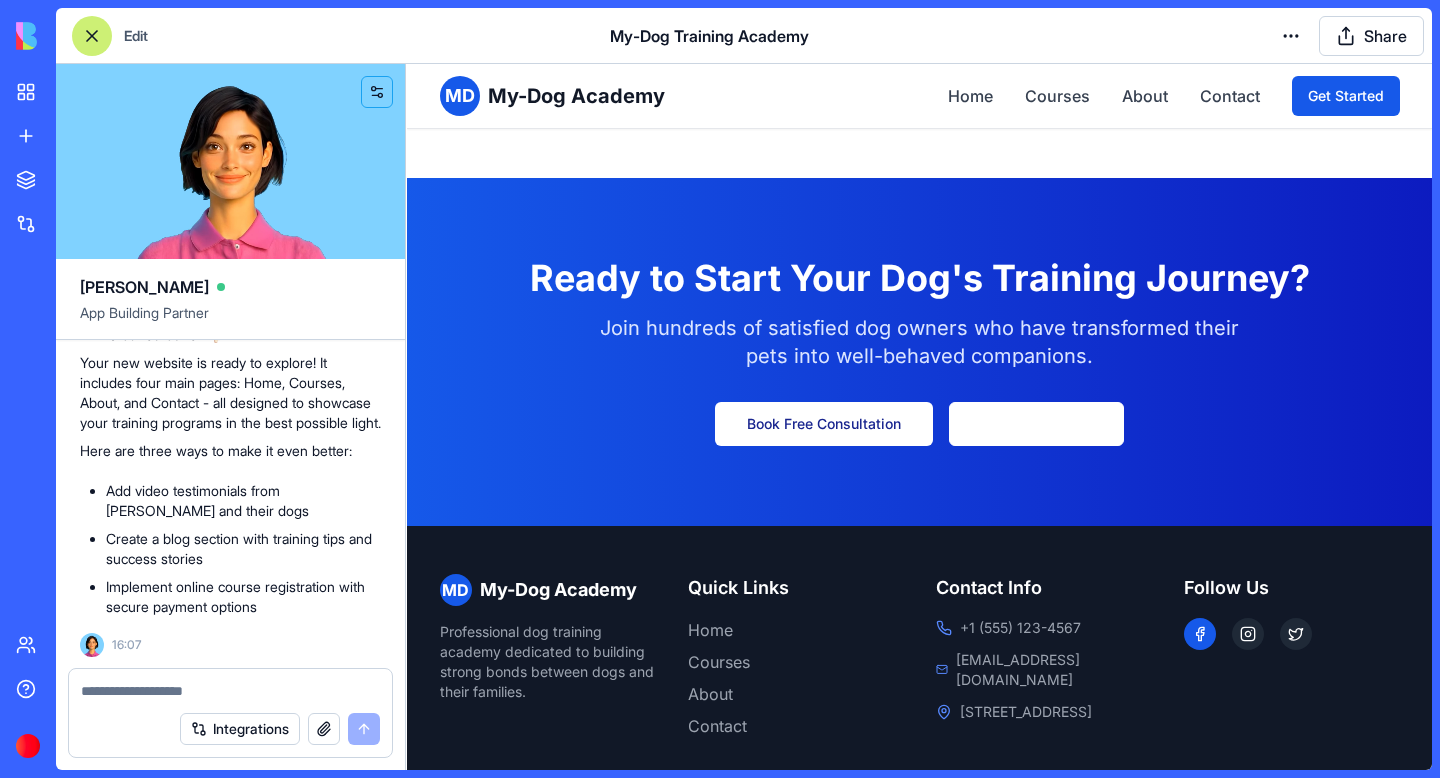 click 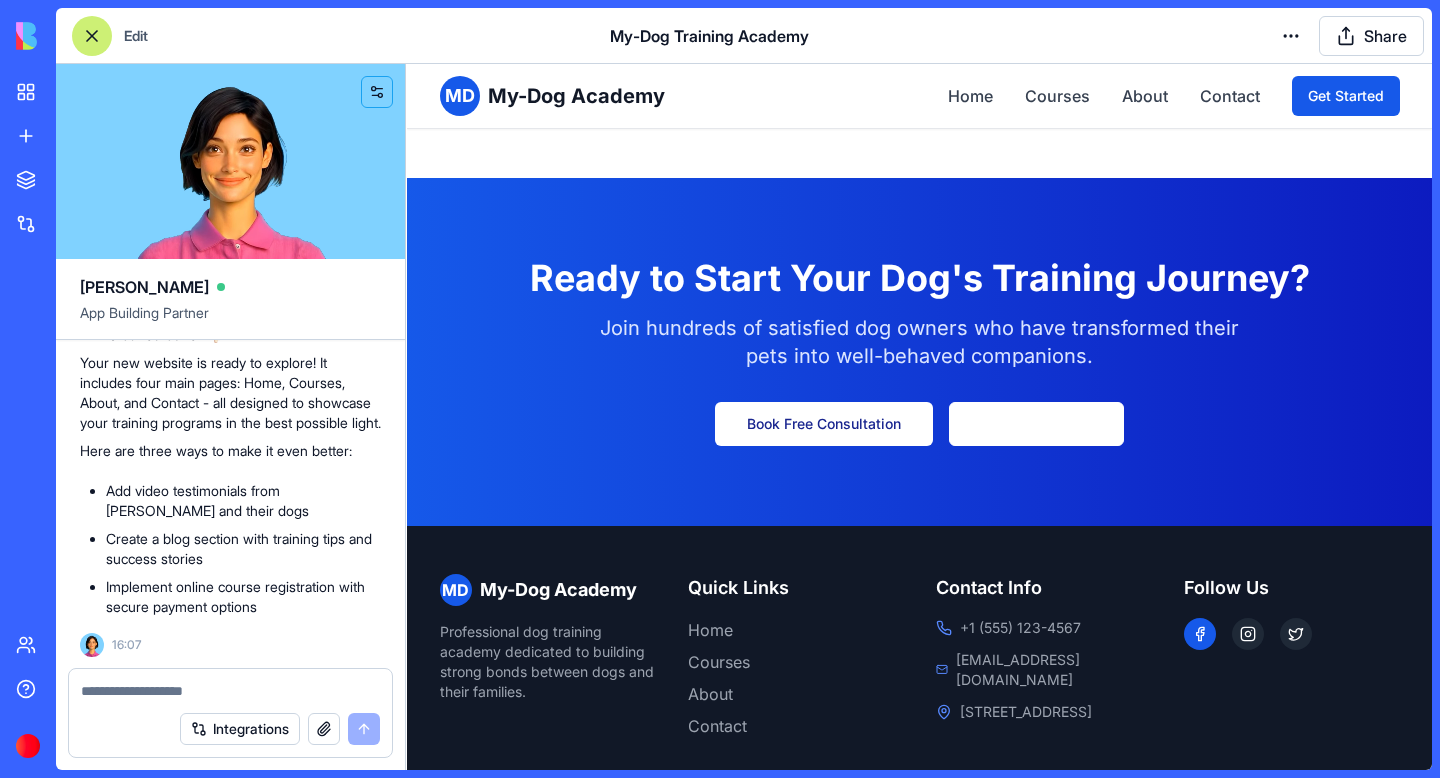 click 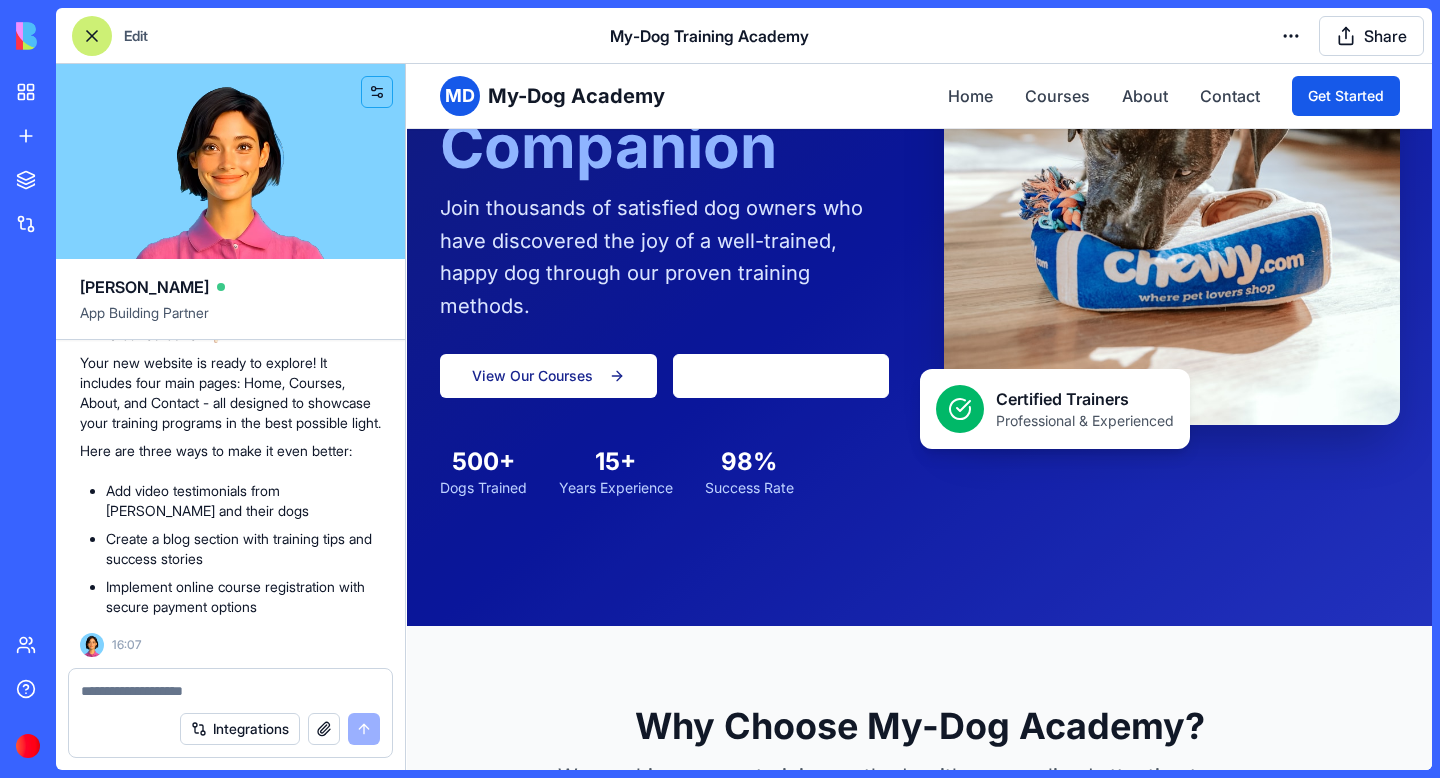scroll, scrollTop: 363, scrollLeft: 0, axis: vertical 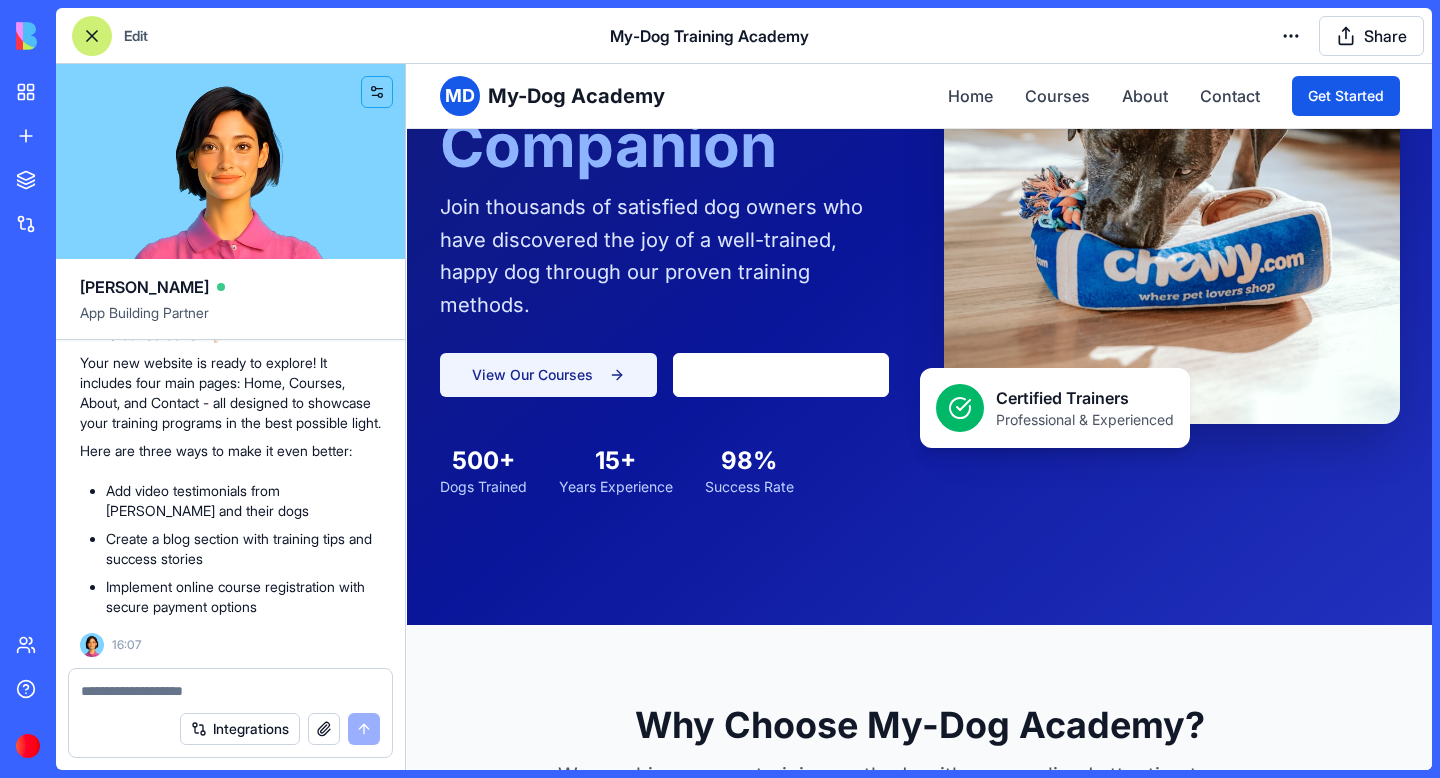 click on "View Our Courses" at bounding box center [548, 375] 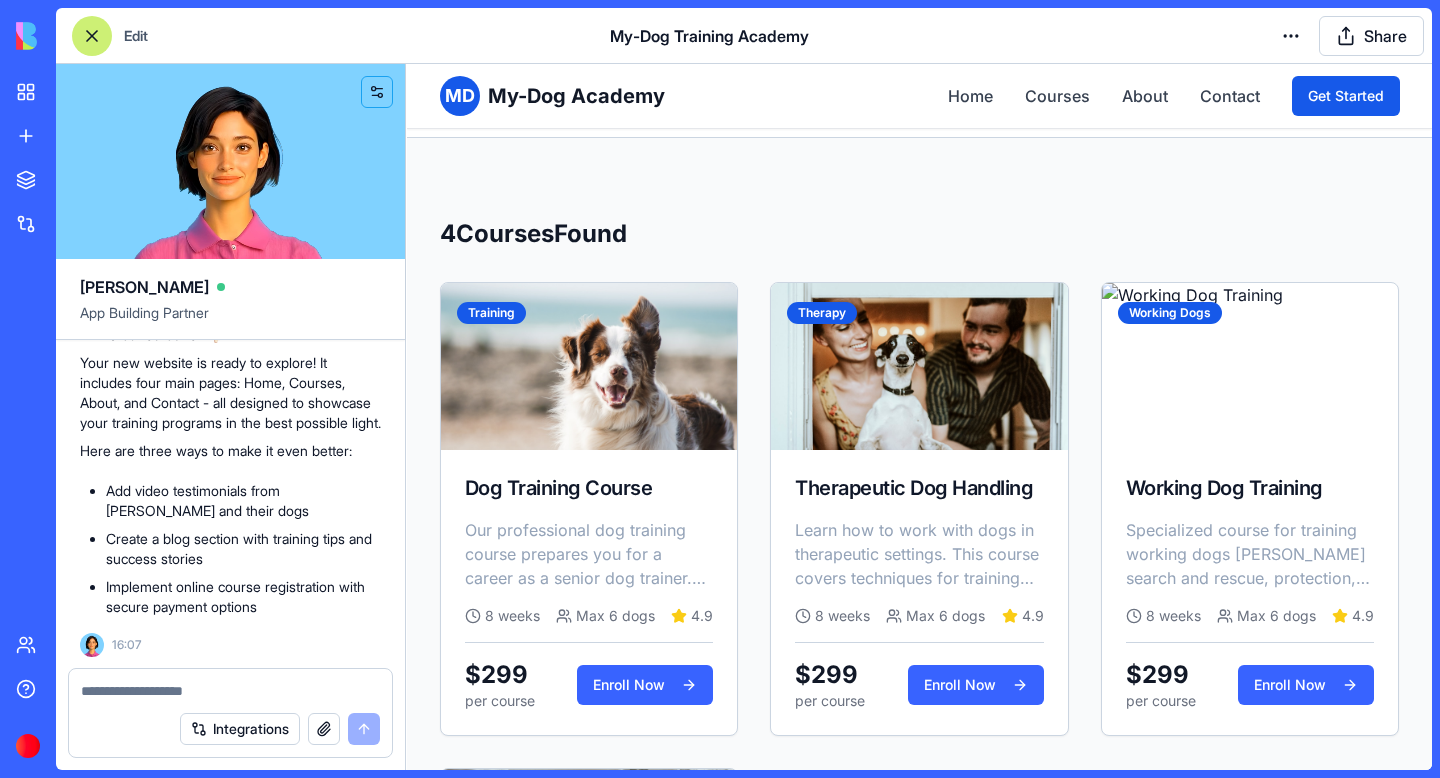 scroll, scrollTop: 542, scrollLeft: 0, axis: vertical 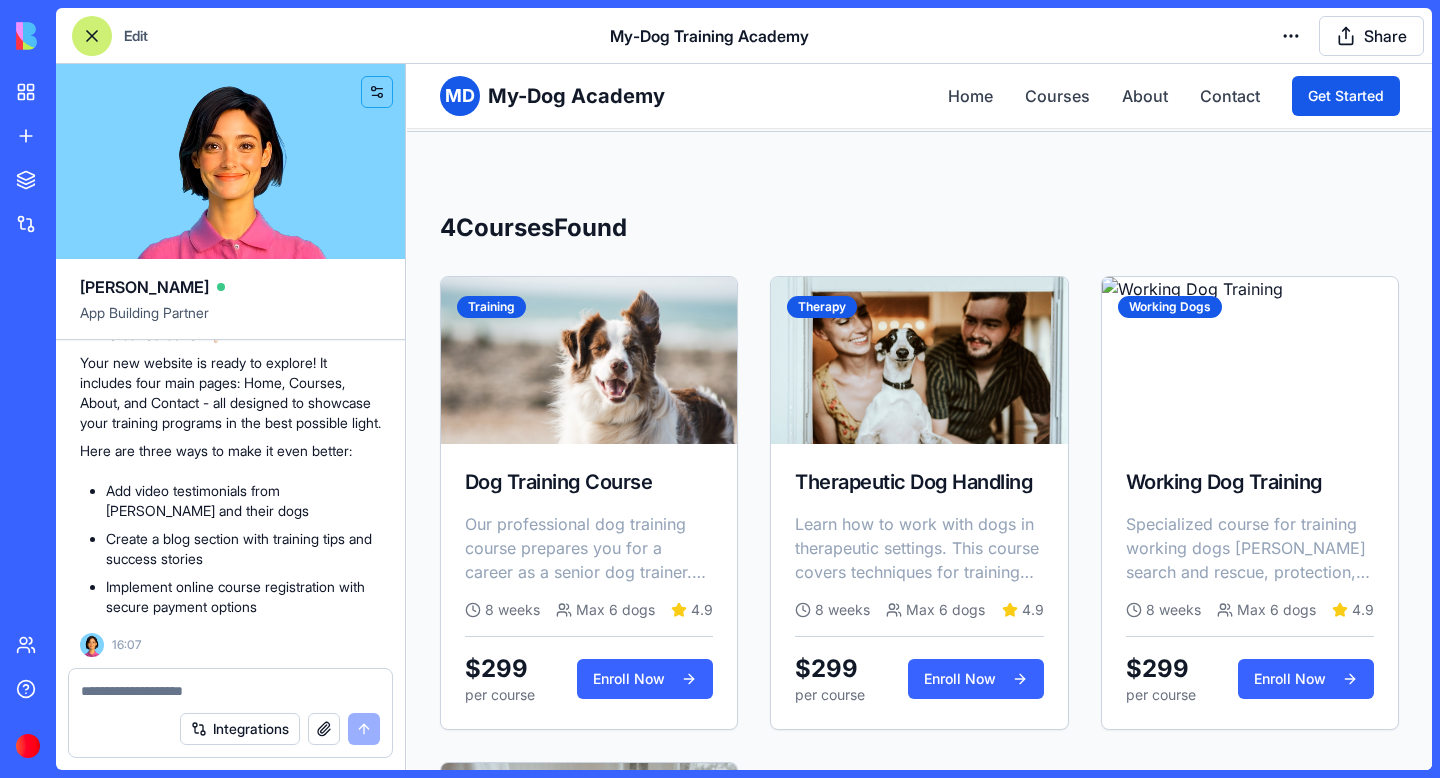 click at bounding box center (230, 691) 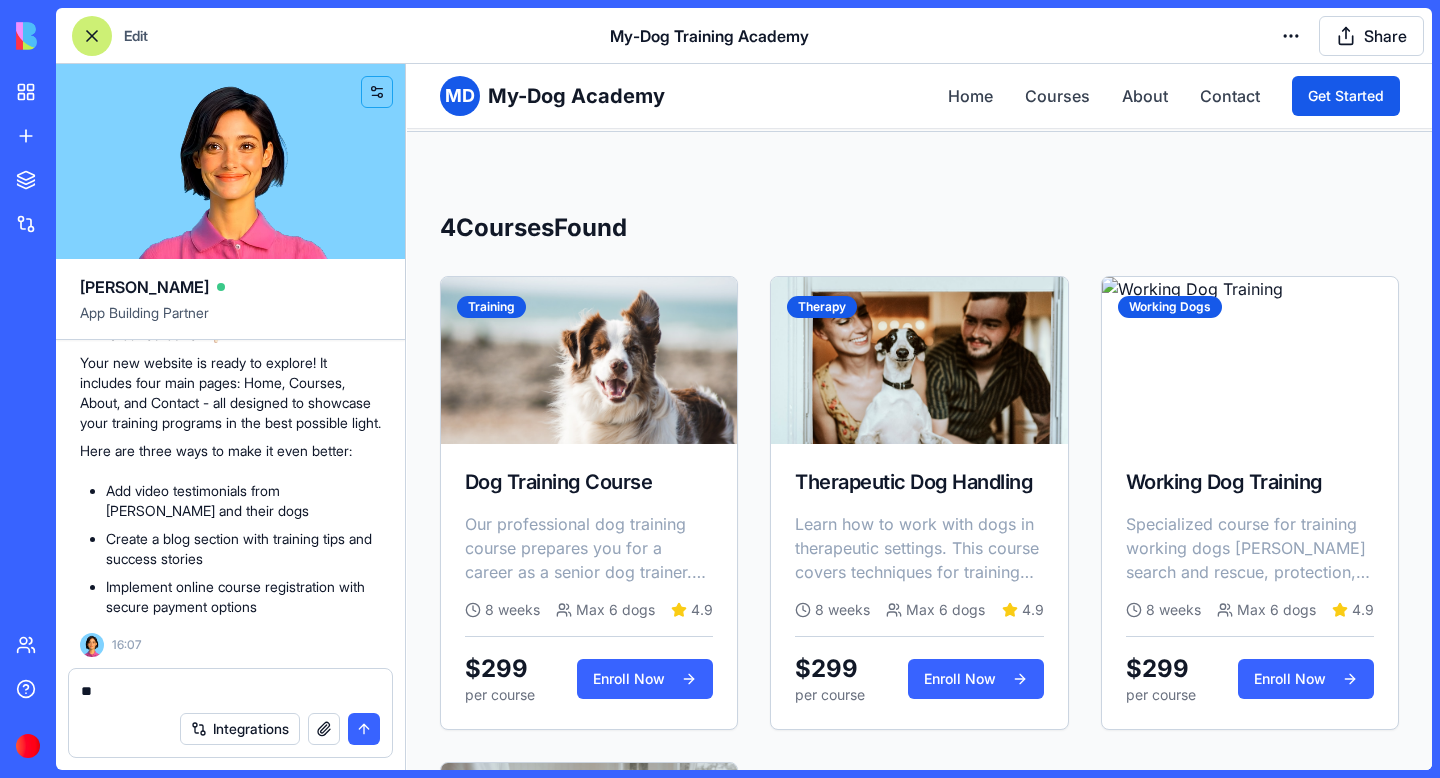 type on "*" 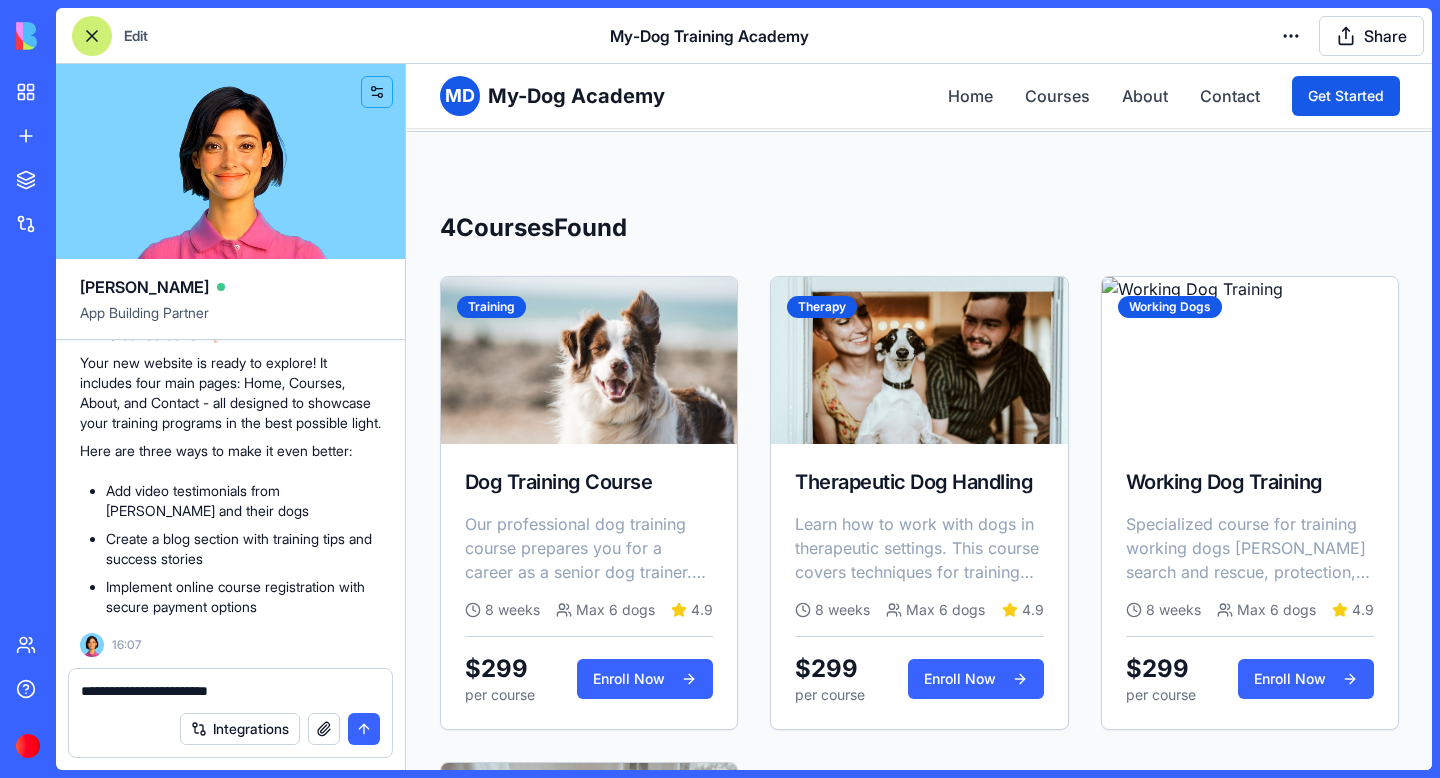 type on "**********" 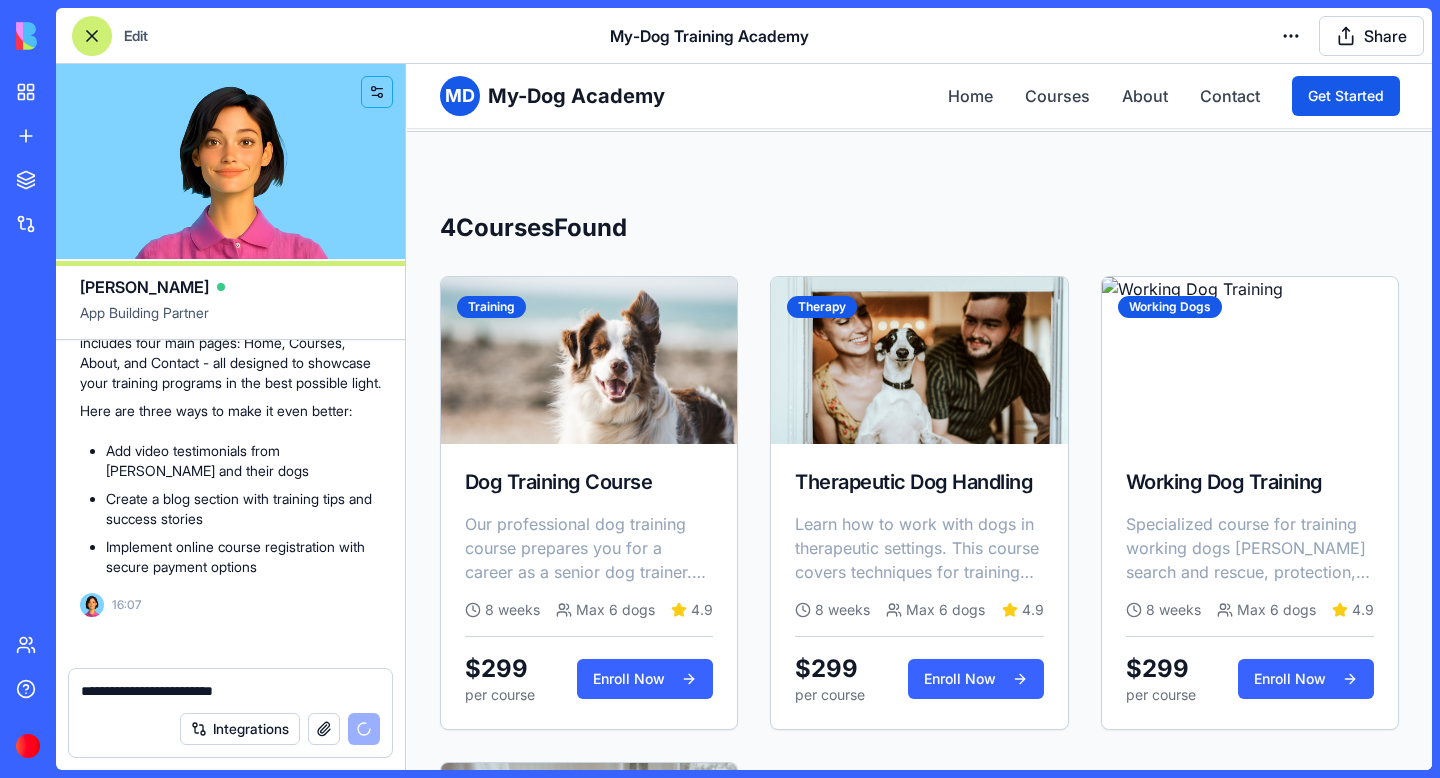 type 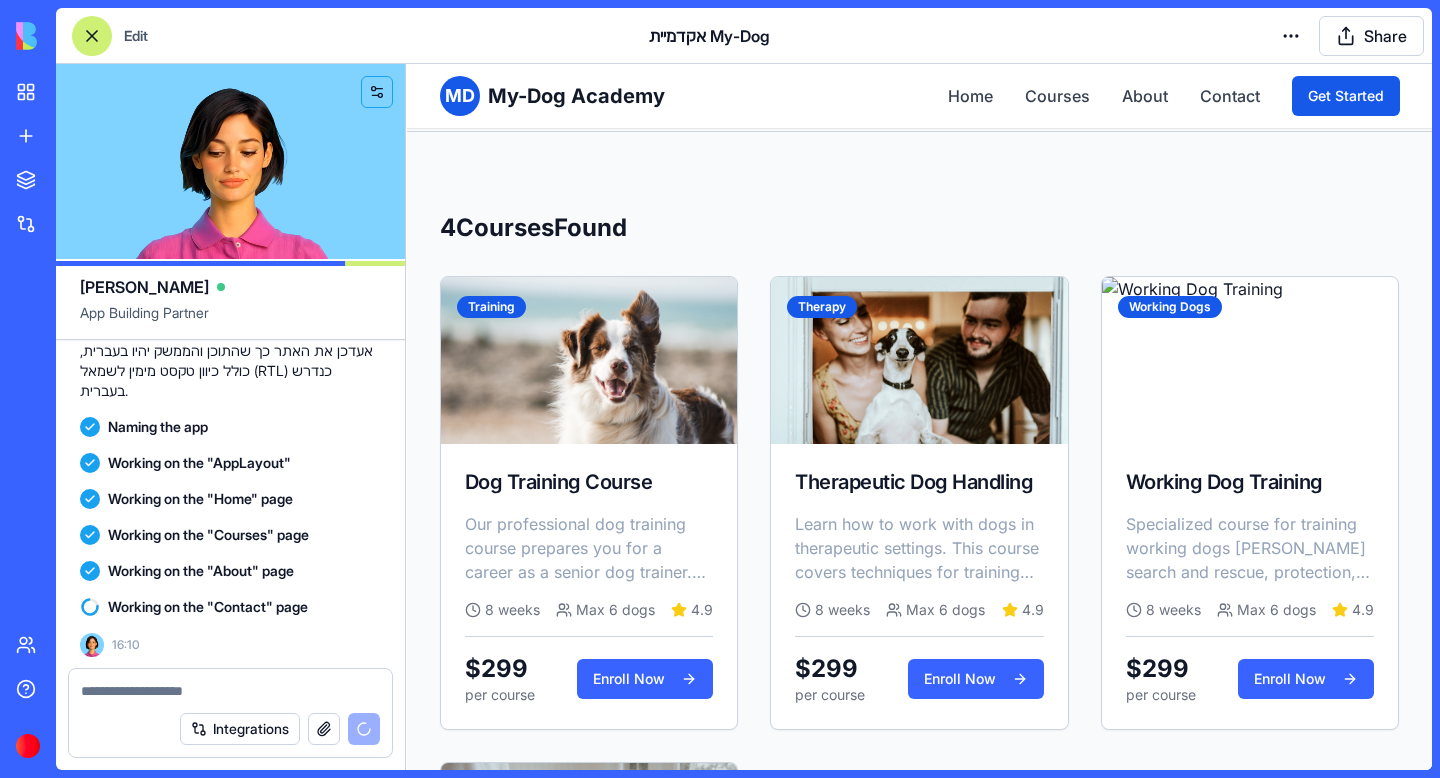 scroll, scrollTop: 1223, scrollLeft: 0, axis: vertical 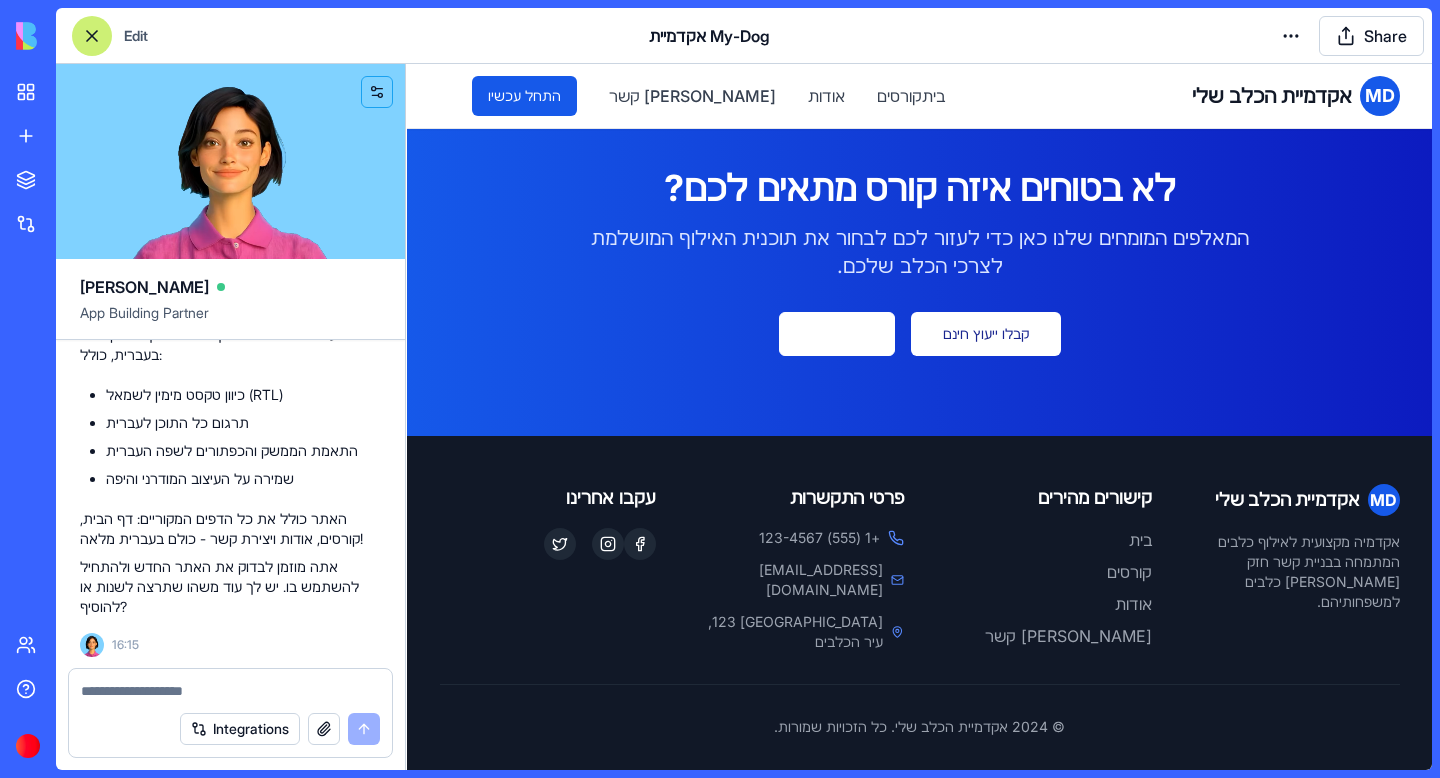 click at bounding box center [92, 36] 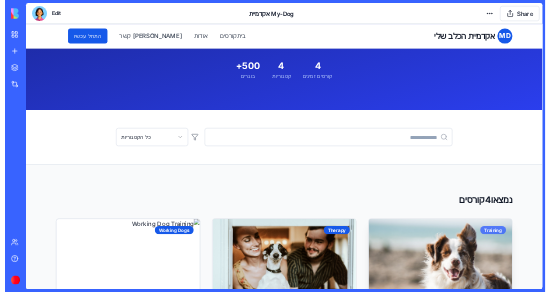 scroll, scrollTop: 0, scrollLeft: 0, axis: both 